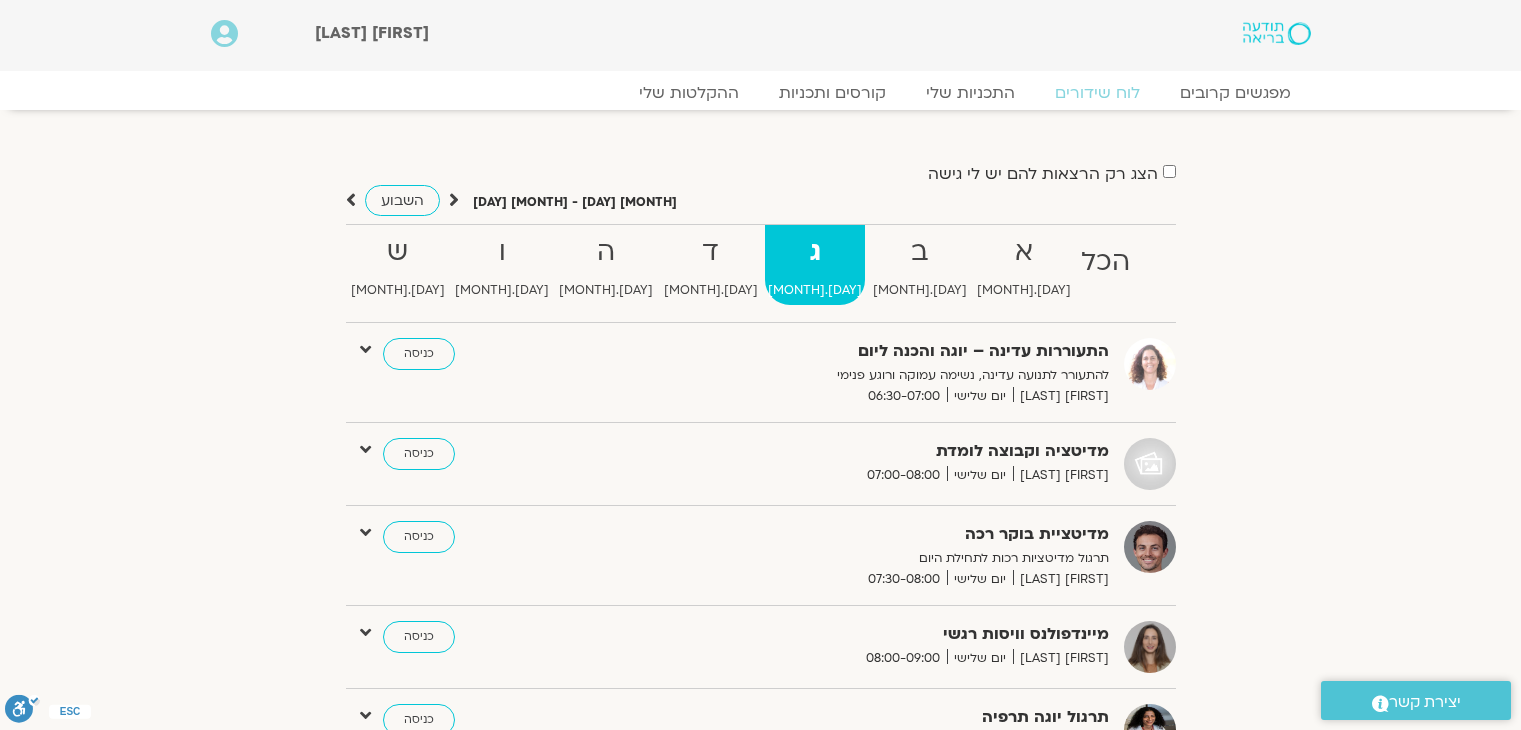 scroll, scrollTop: 623, scrollLeft: 0, axis: vertical 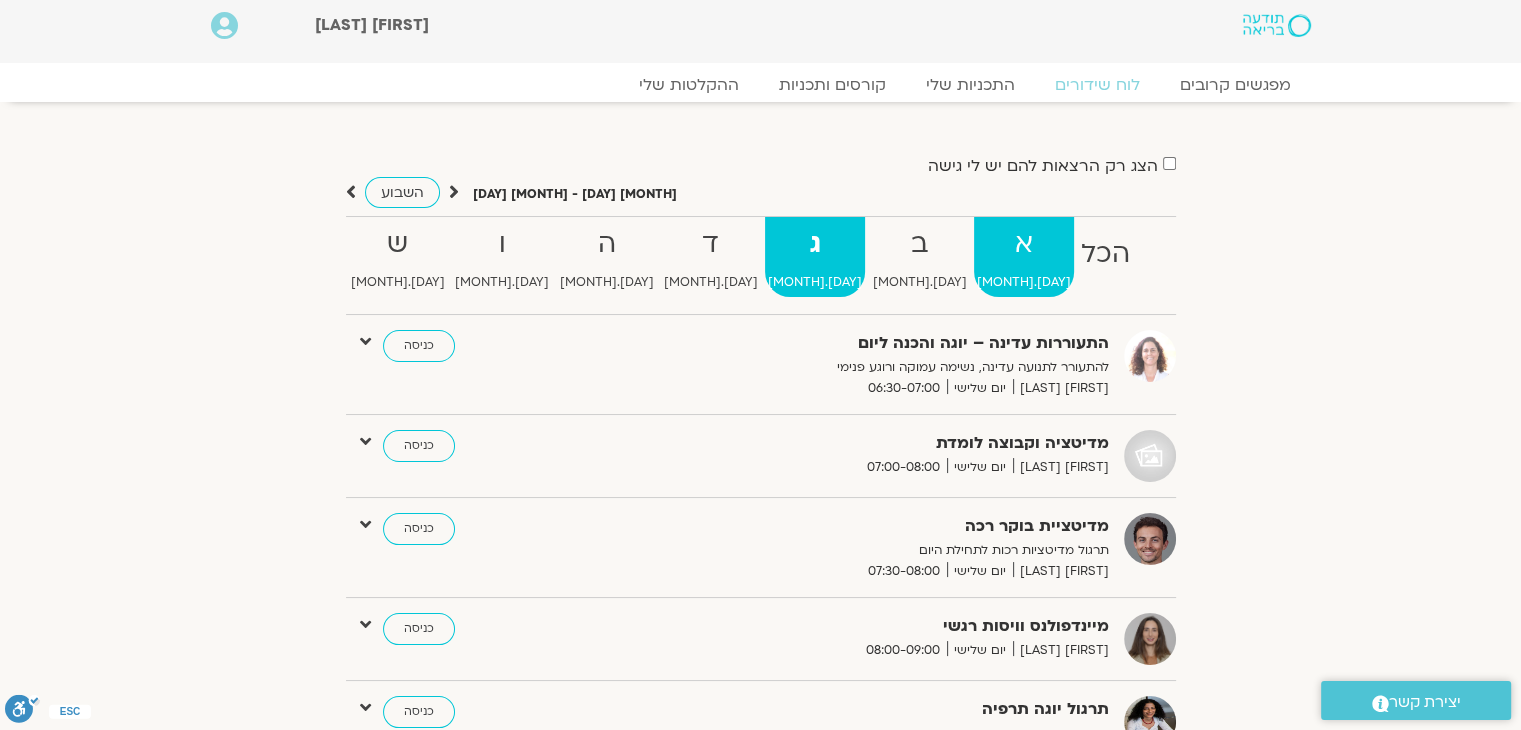 click on "א" at bounding box center [1105, 254] 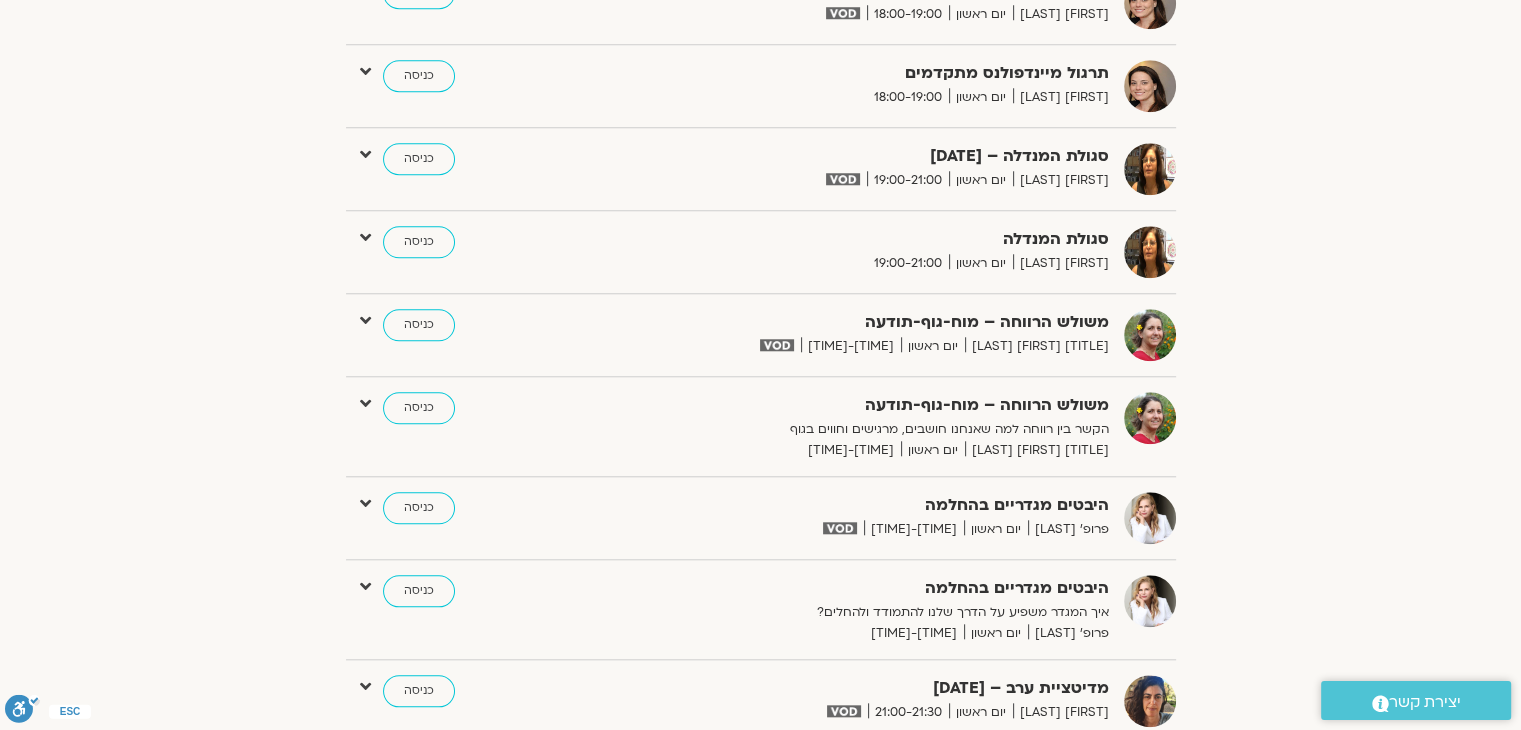 scroll, scrollTop: 1824, scrollLeft: 0, axis: vertical 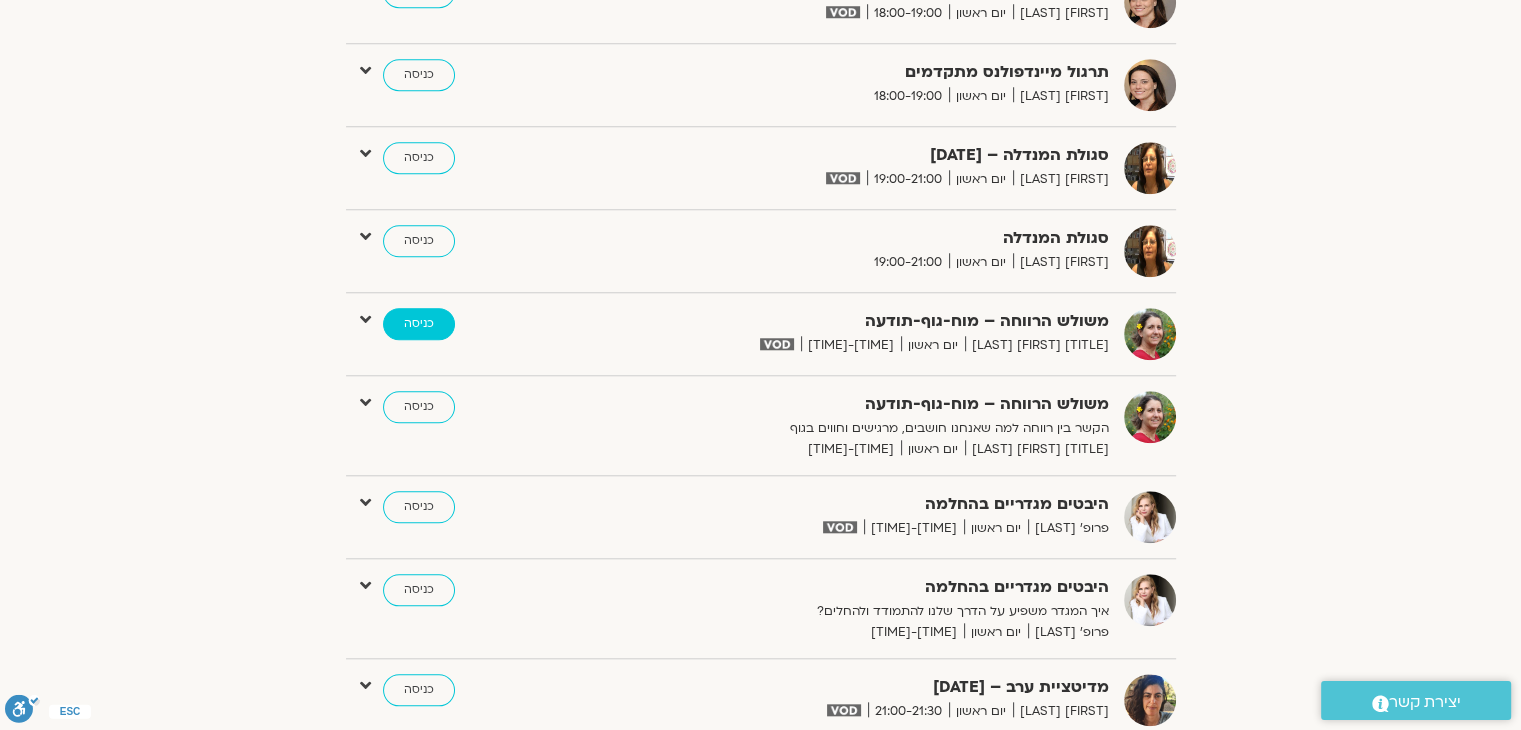 click on "כניסה" at bounding box center [419, 324] 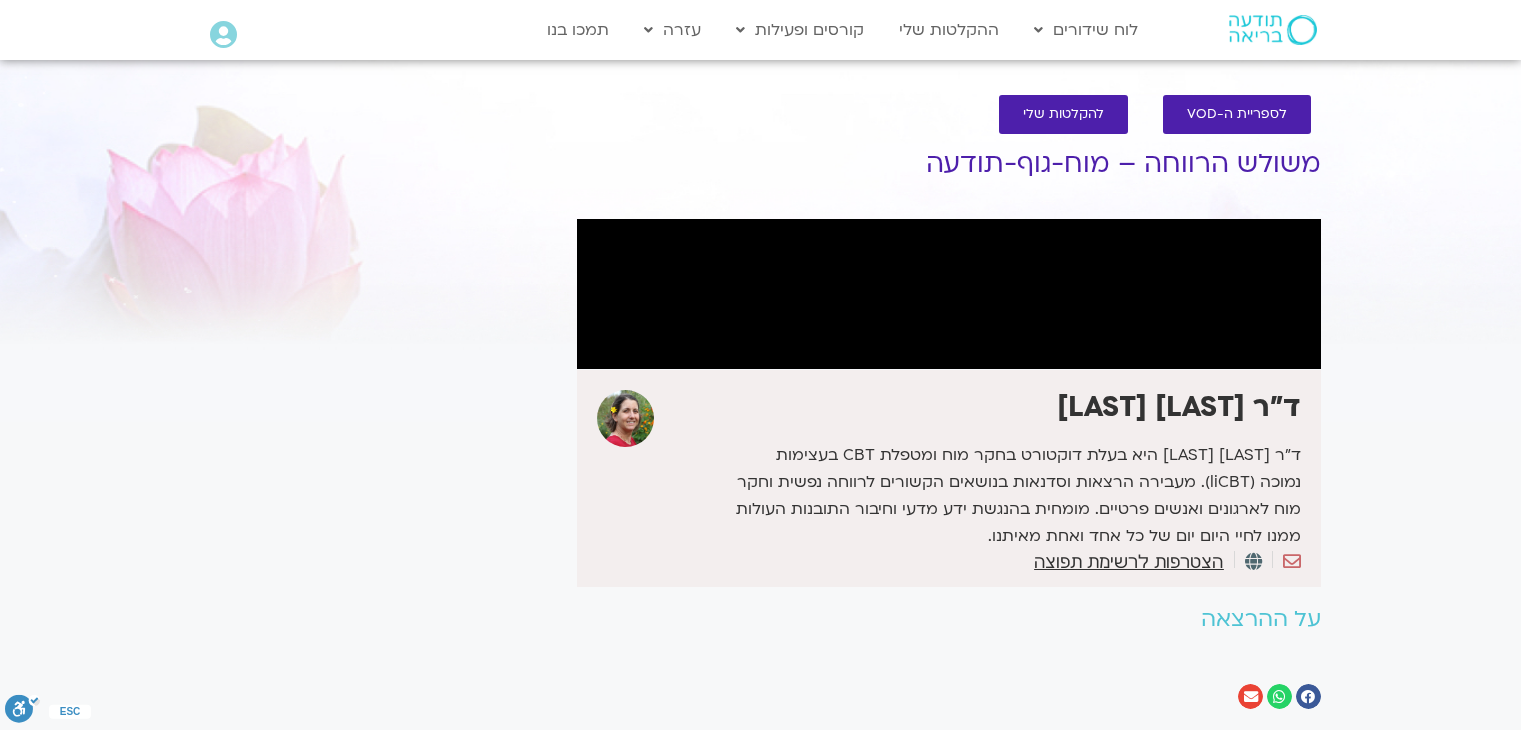 scroll, scrollTop: 0, scrollLeft: 0, axis: both 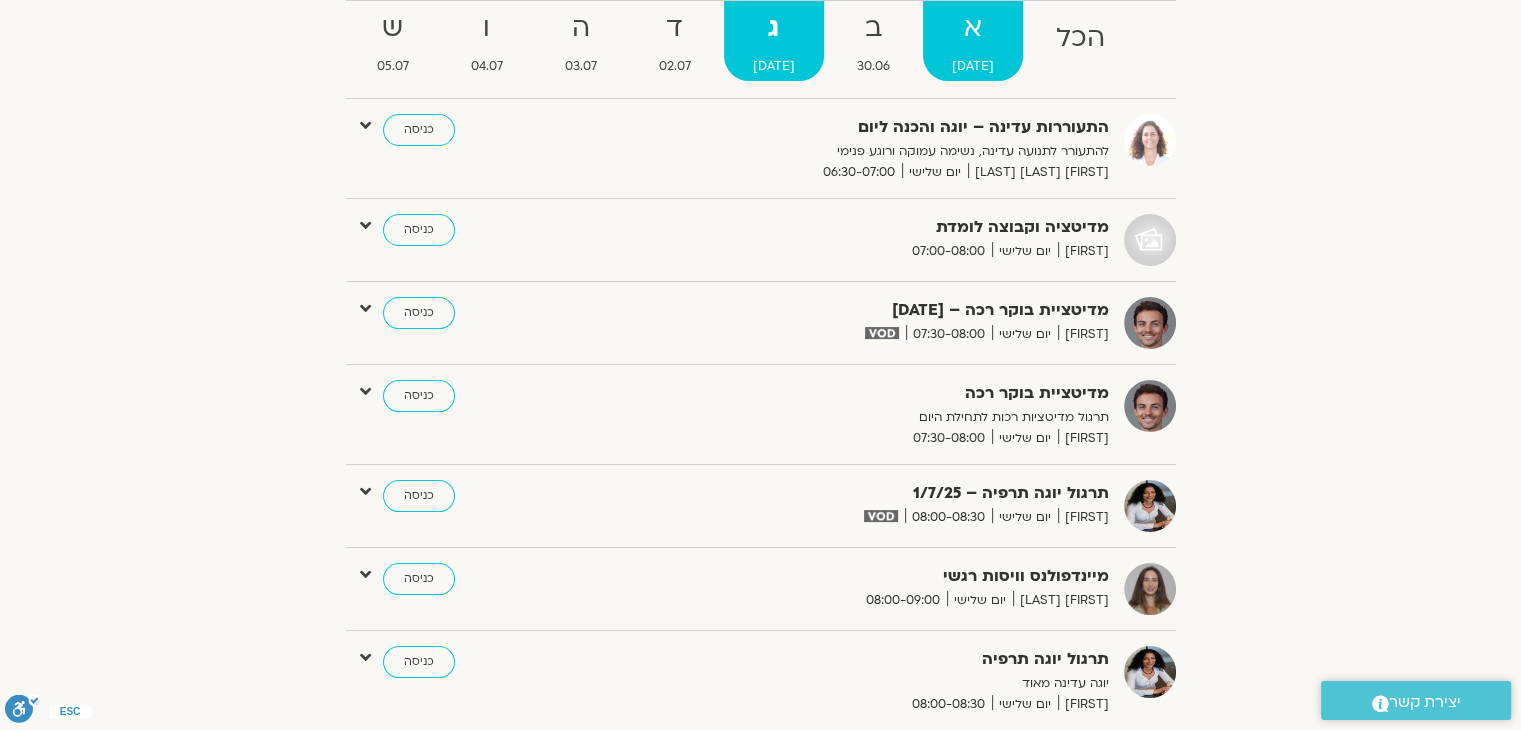 click on "א" at bounding box center [1080, 38] 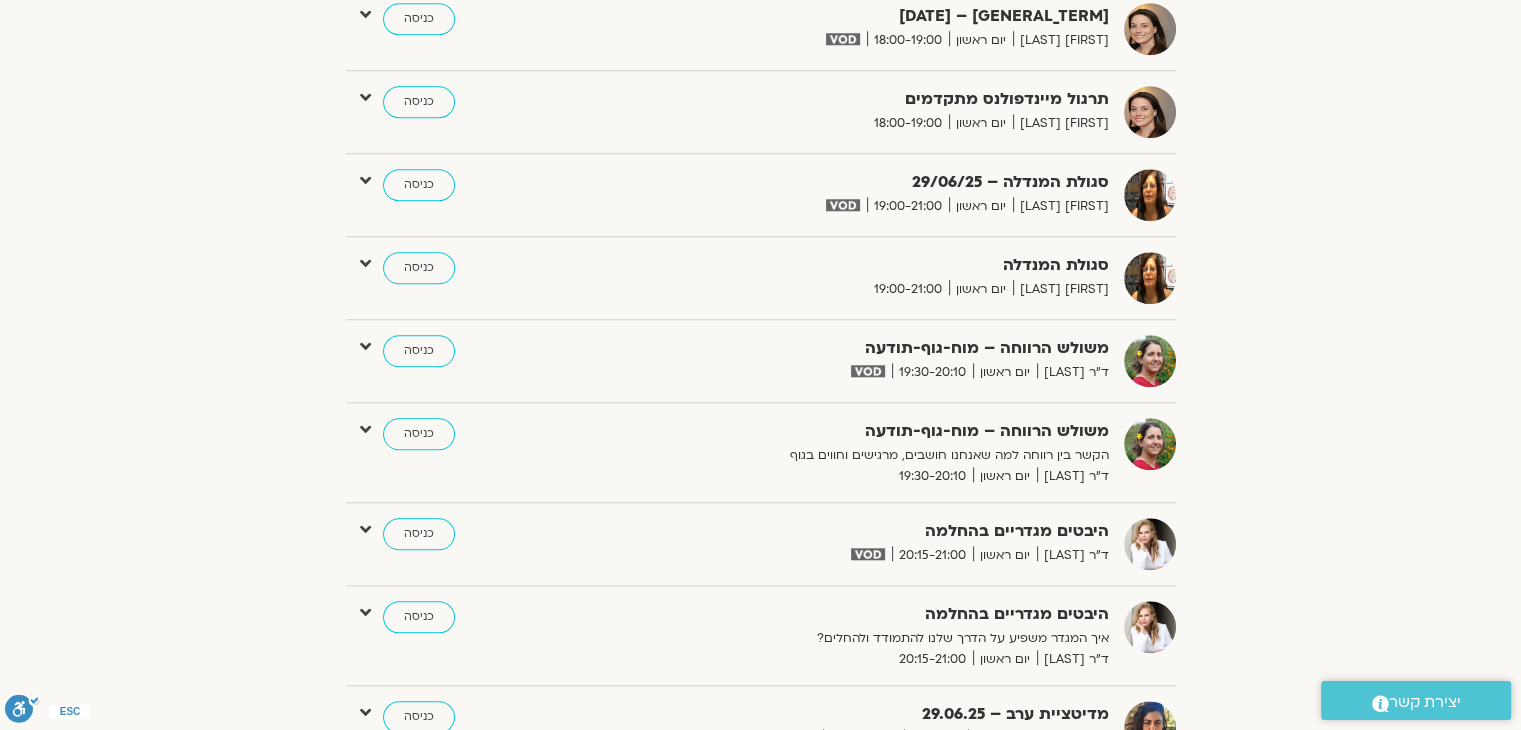 scroll, scrollTop: 1798, scrollLeft: 0, axis: vertical 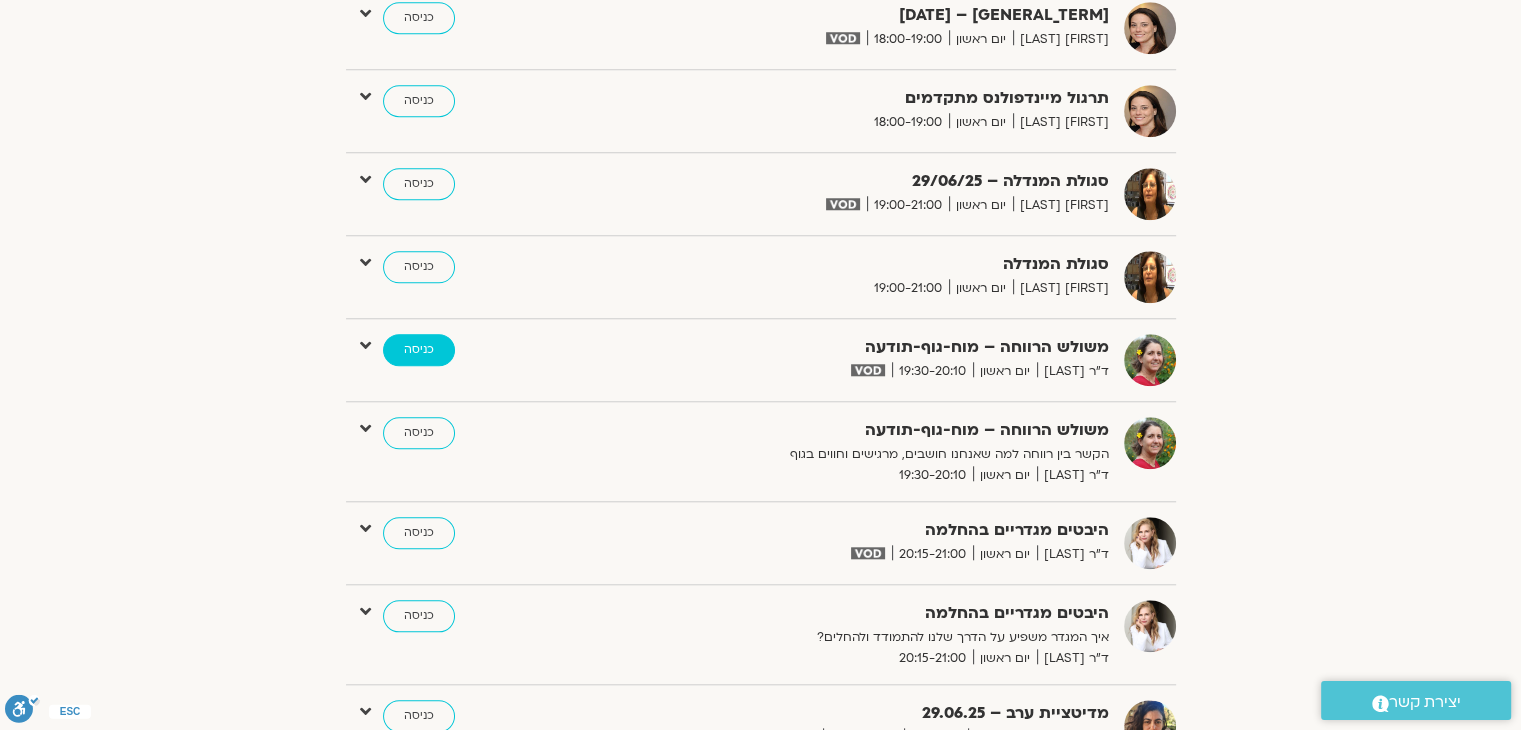 click on "כניסה" at bounding box center [419, 350] 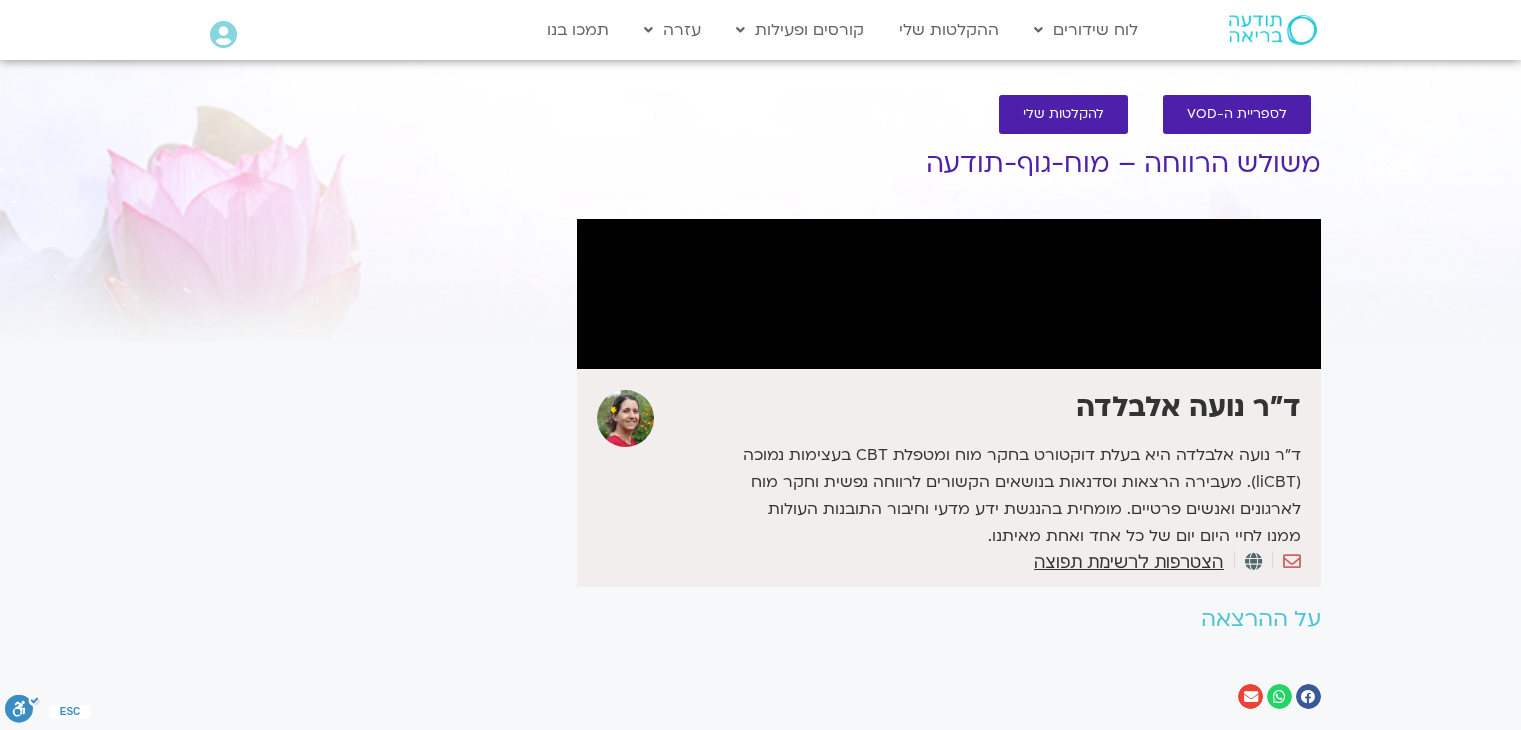 scroll, scrollTop: 0, scrollLeft: 0, axis: both 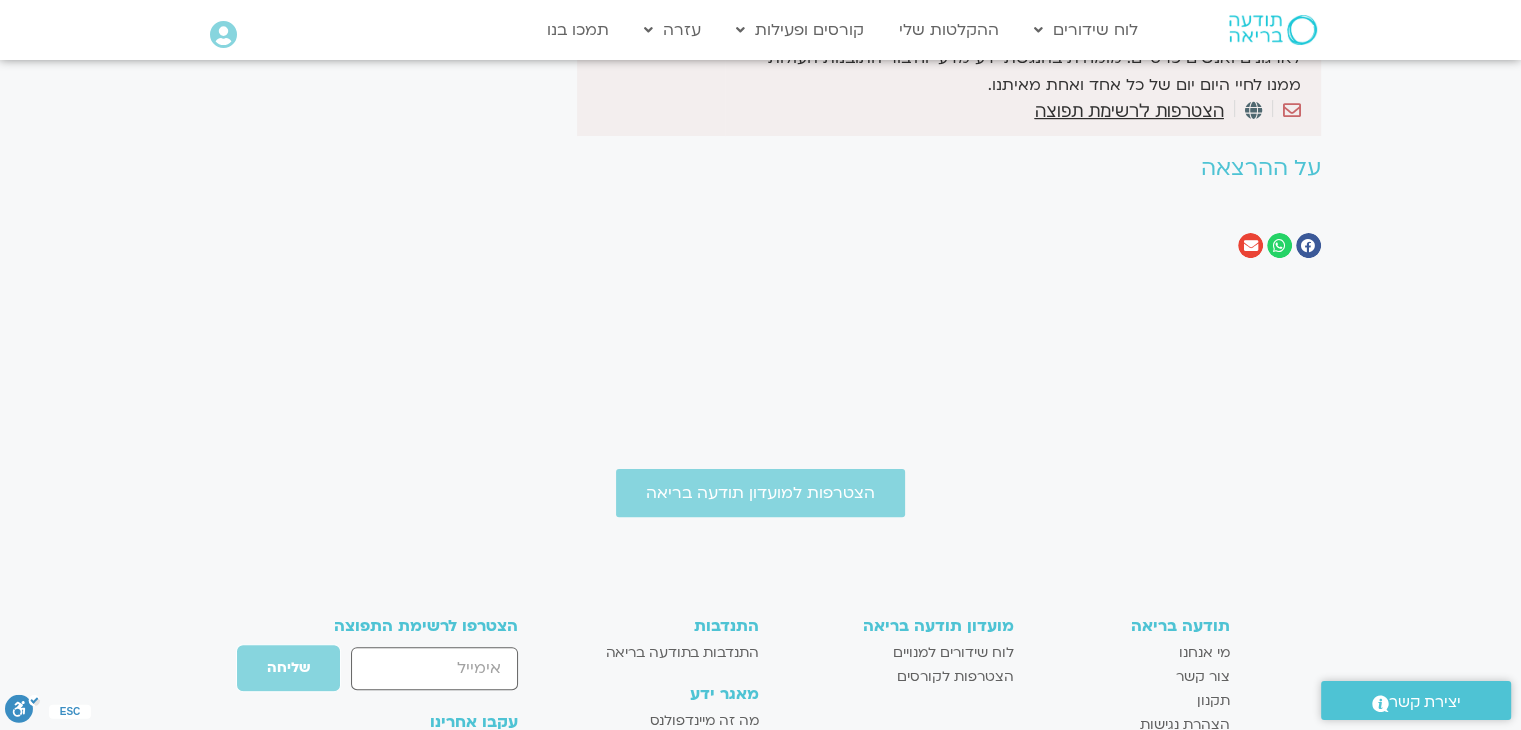 click on "הצטרפות לרשימת תפוצה" at bounding box center [1128, 112] 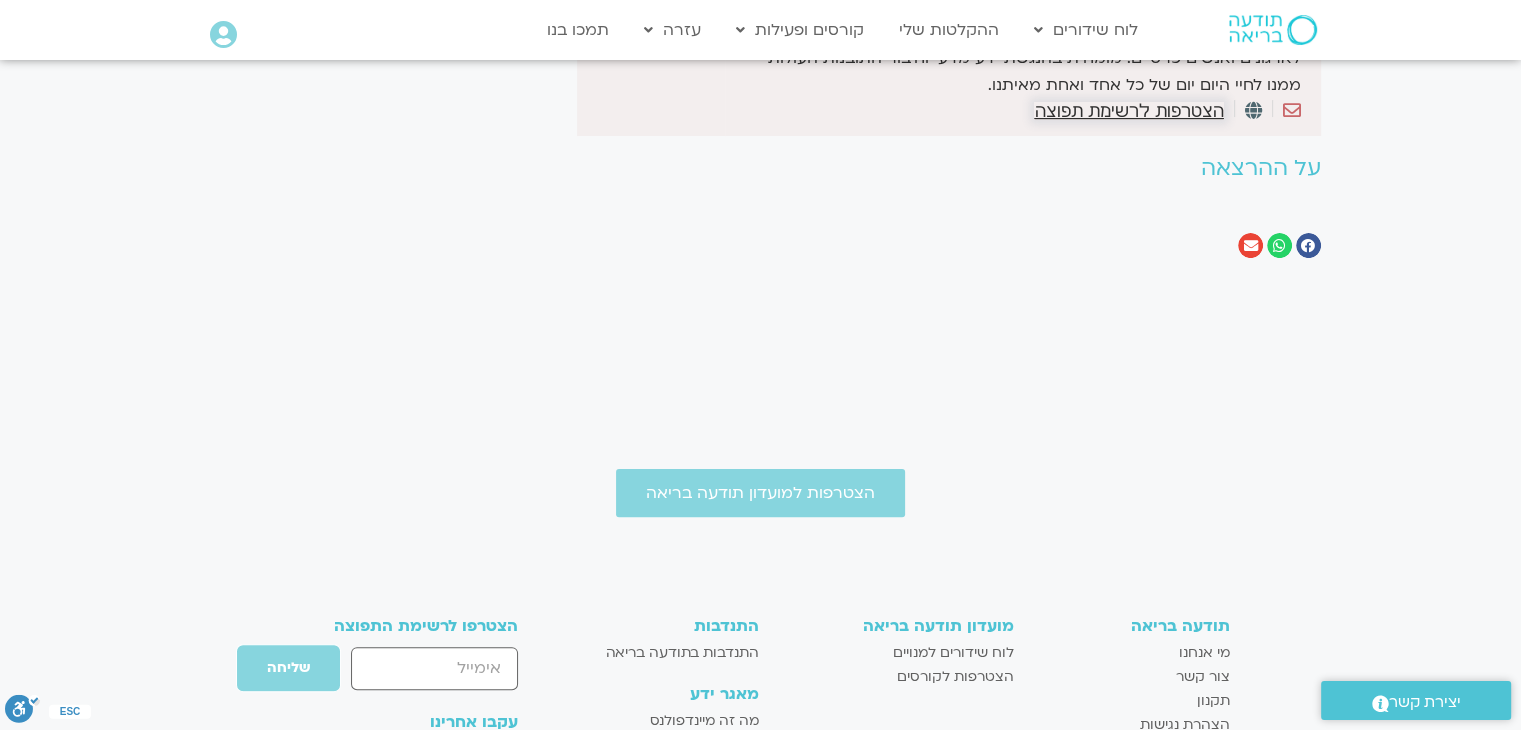 click on "הצטרפות לרשימת תפוצה" at bounding box center (1128, 111) 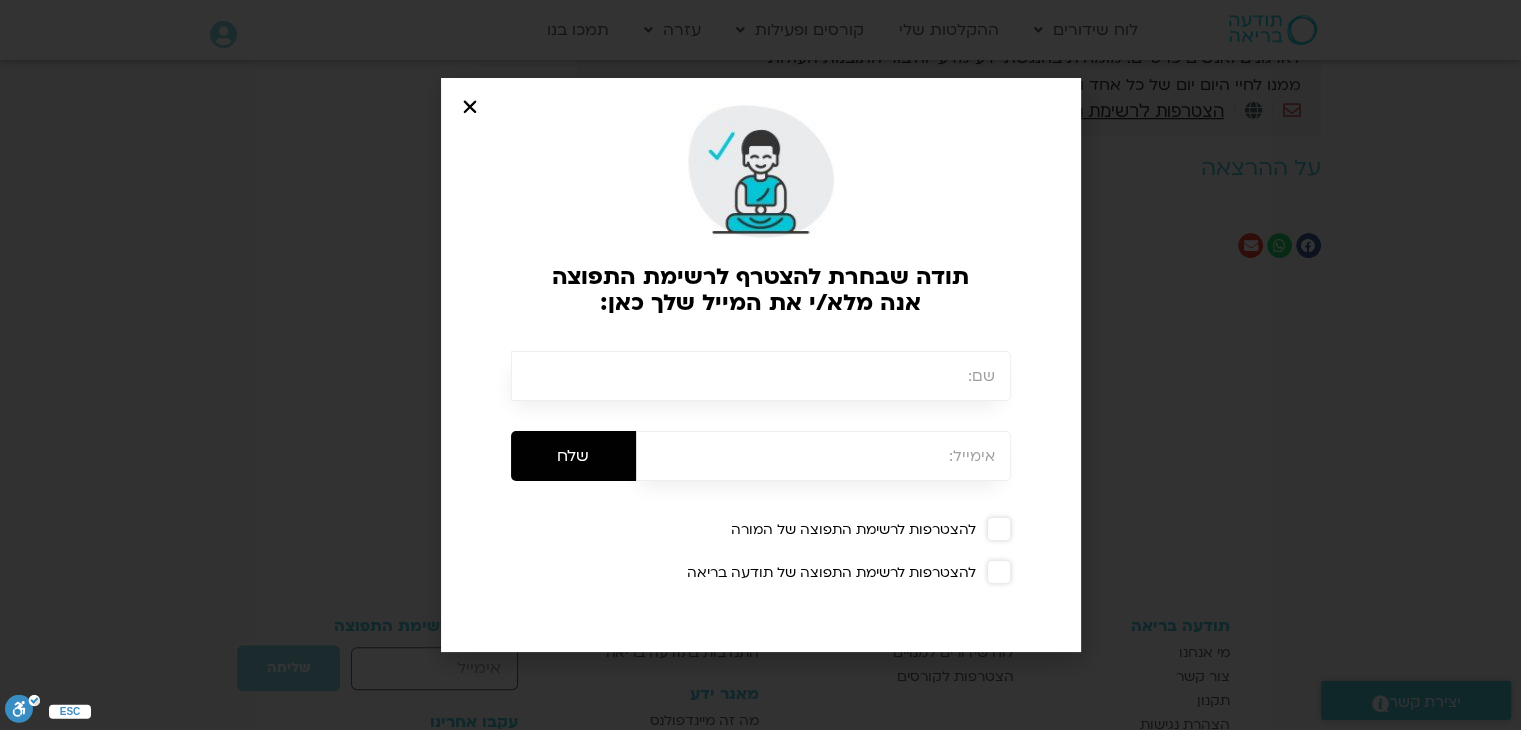 click at bounding box center (761, 376) 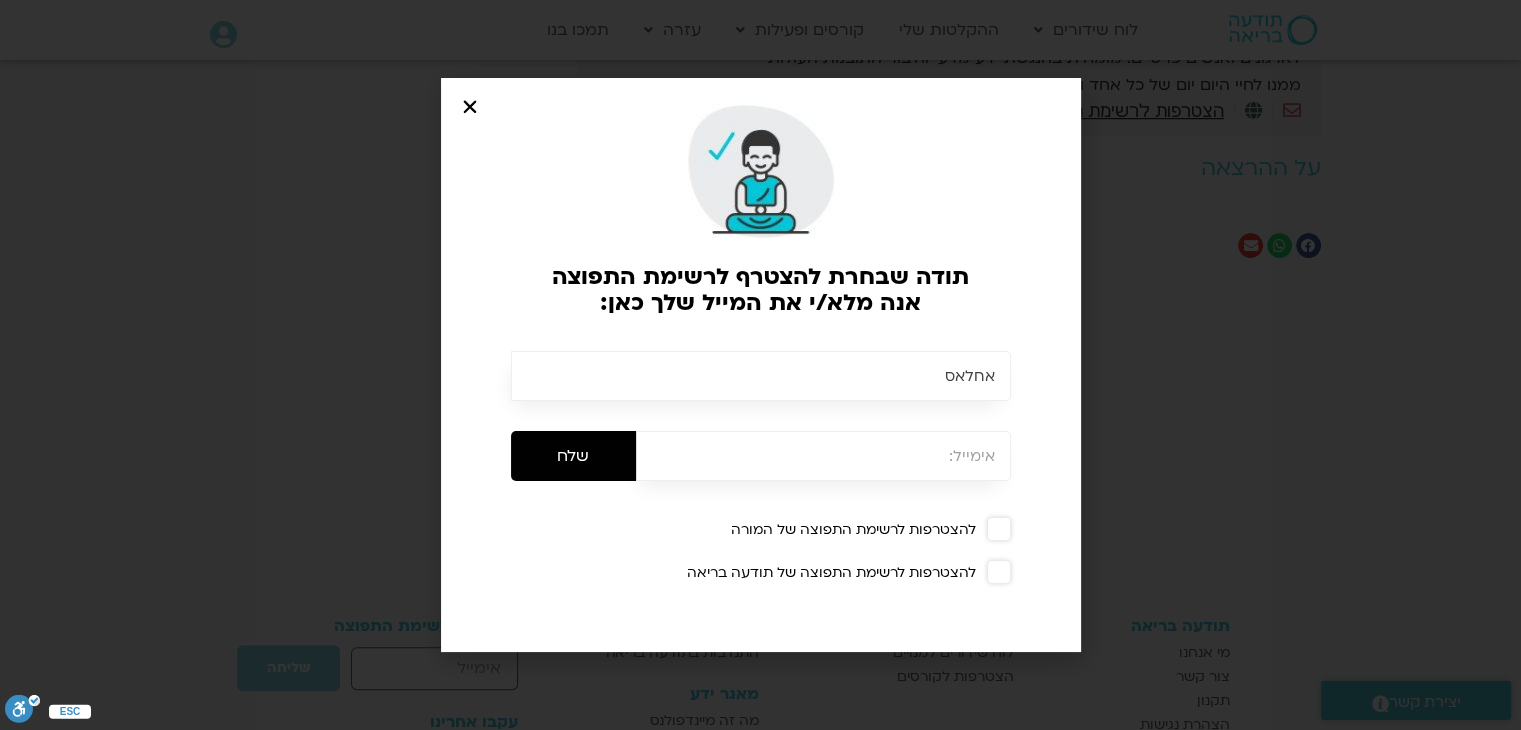 type on "אחלאס" 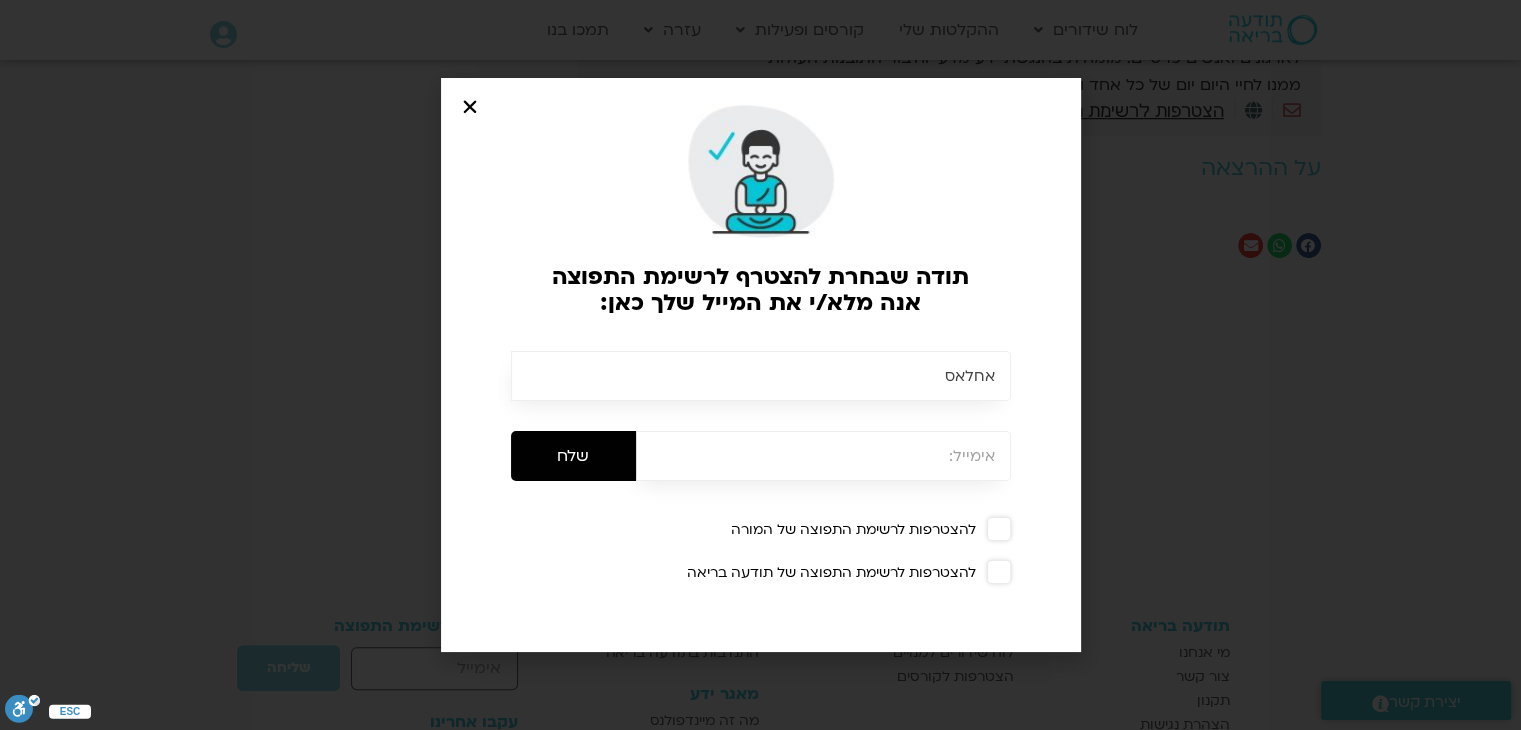 type on "akhlas_mulla@walla.com" 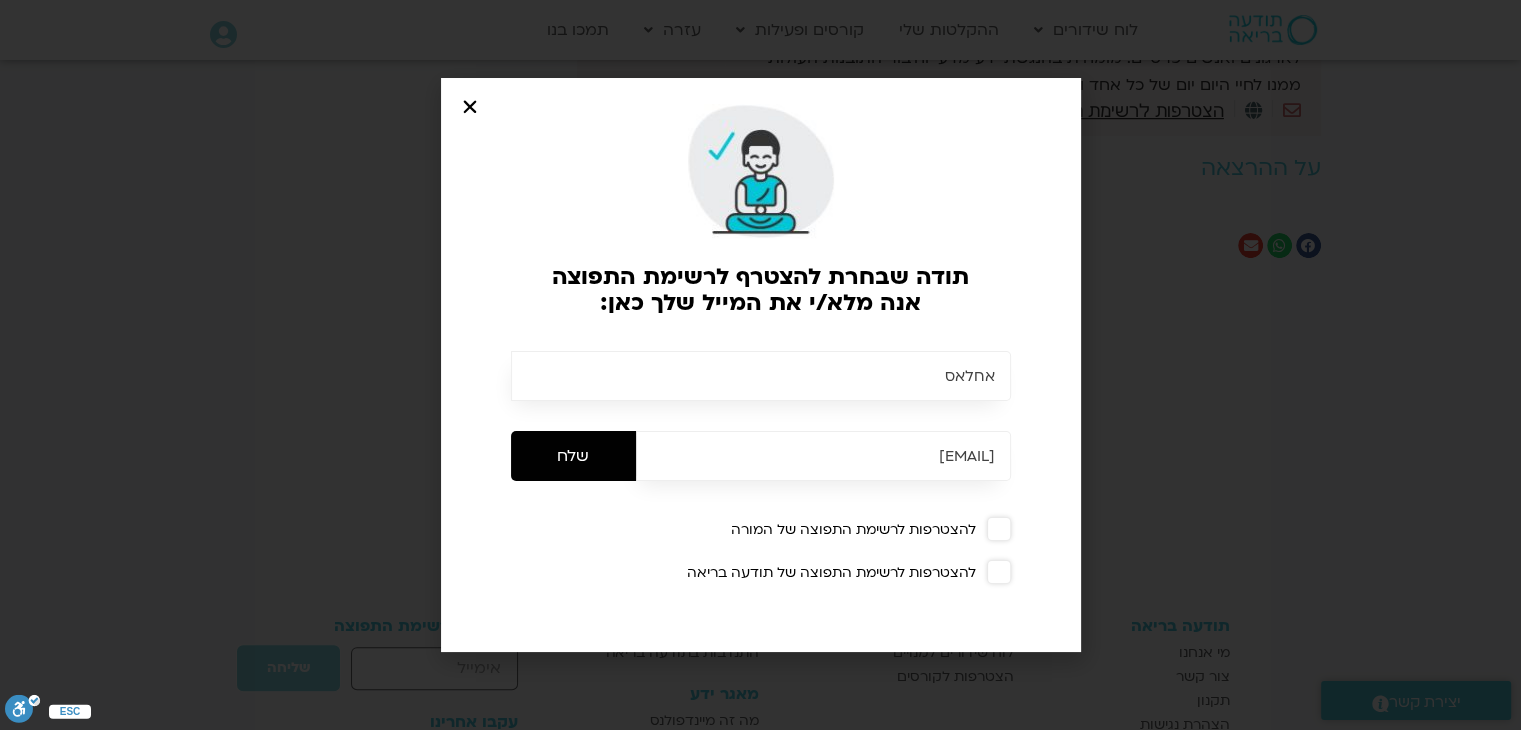 click at bounding box center [999, 529] 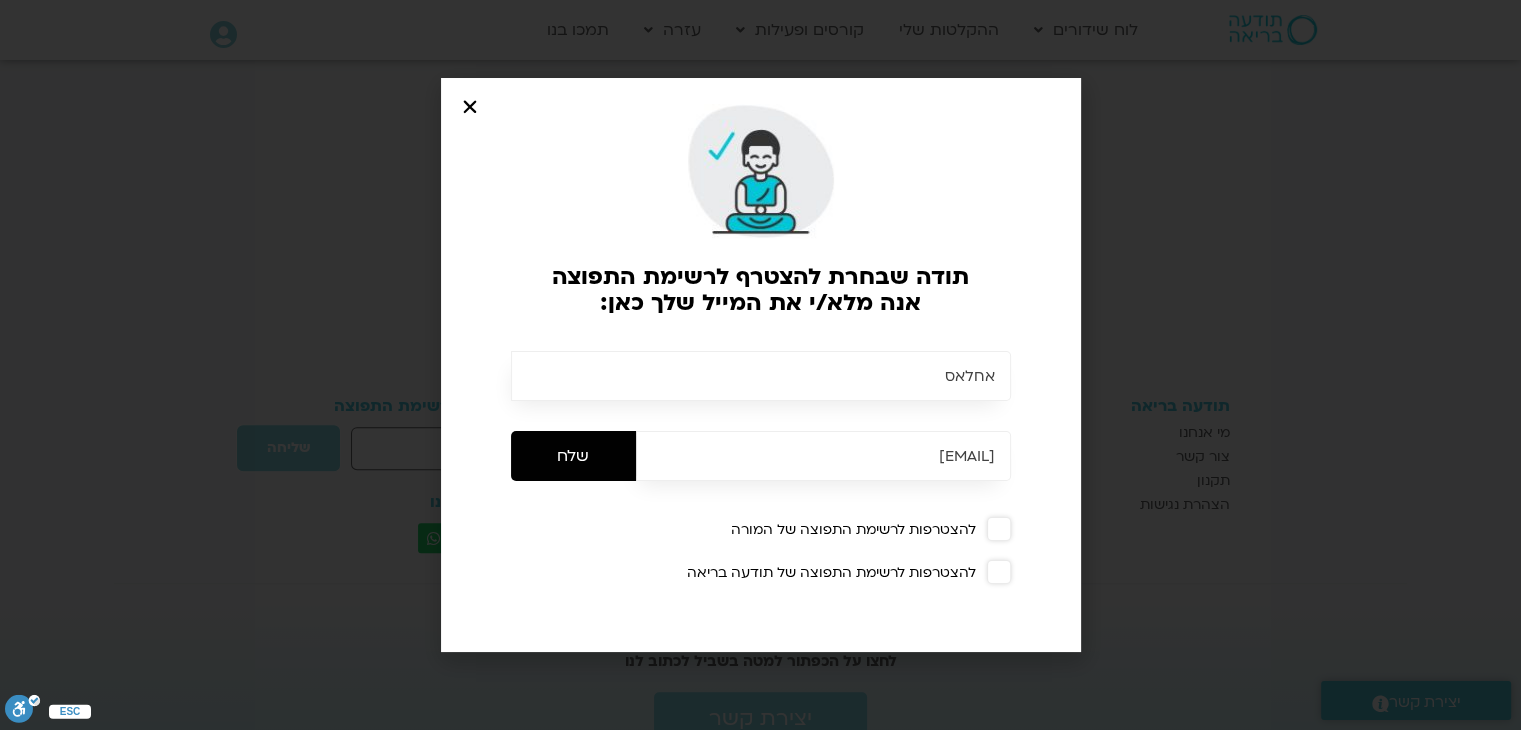 scroll, scrollTop: 675, scrollLeft: 0, axis: vertical 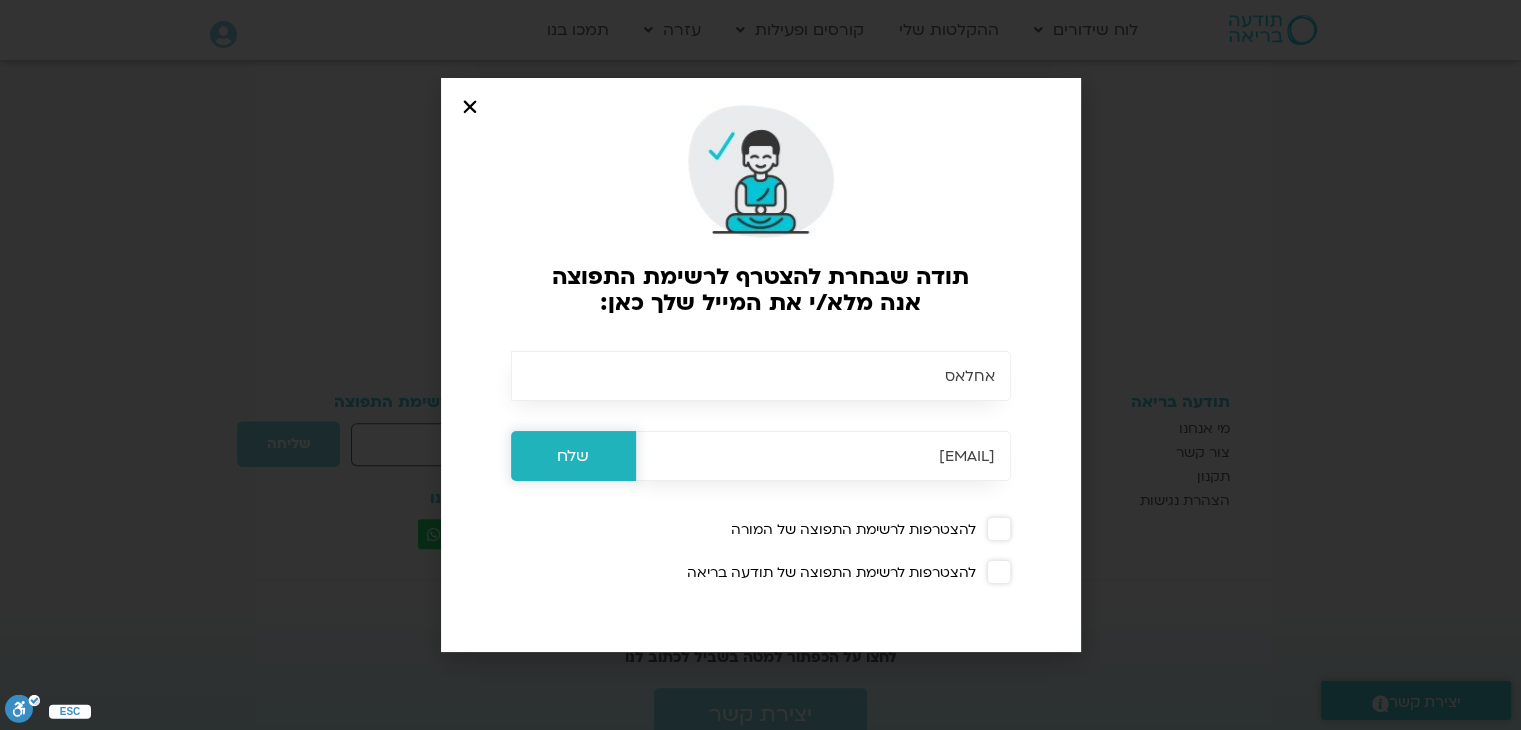 click on "שלח" at bounding box center (573, 456) 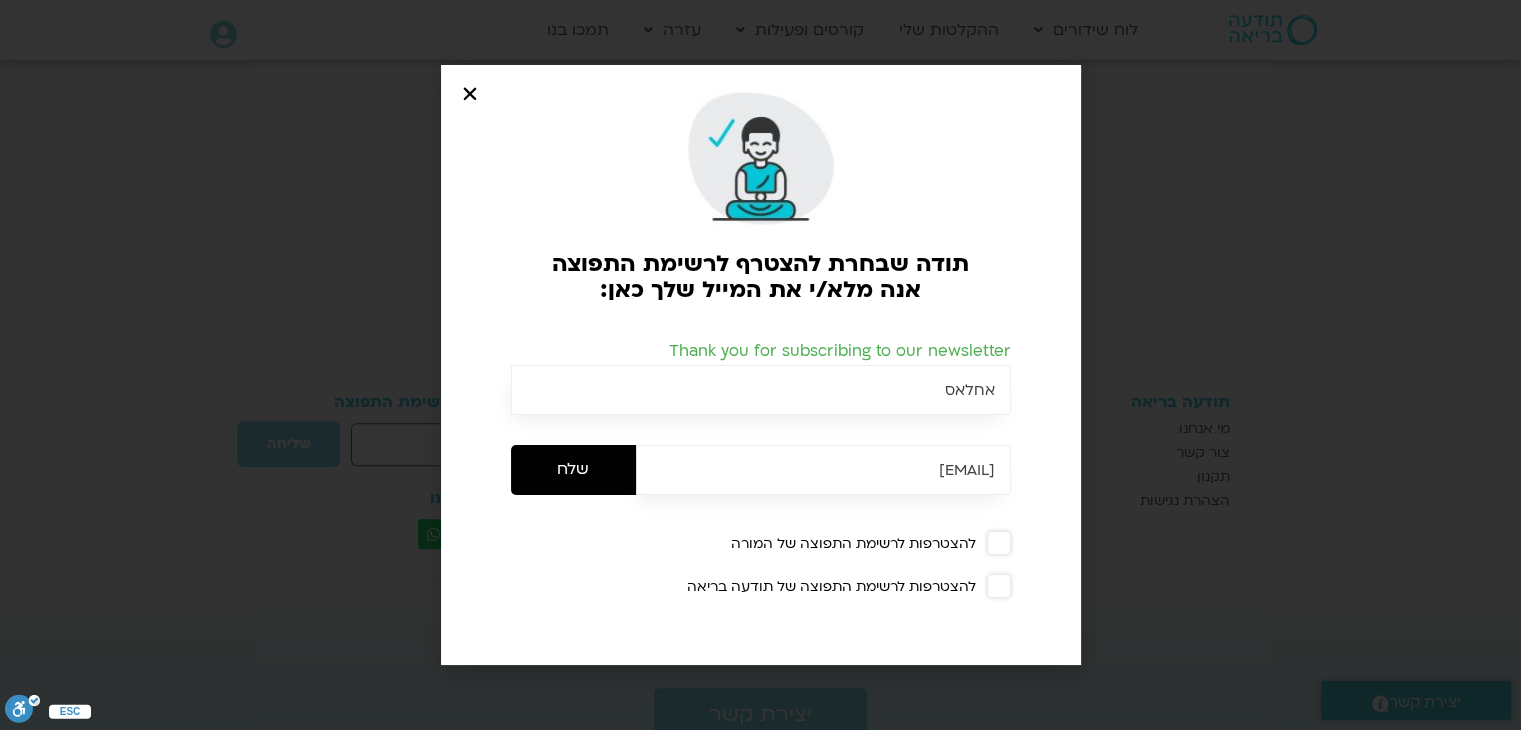 click on "אחלאס" at bounding box center (761, 390) 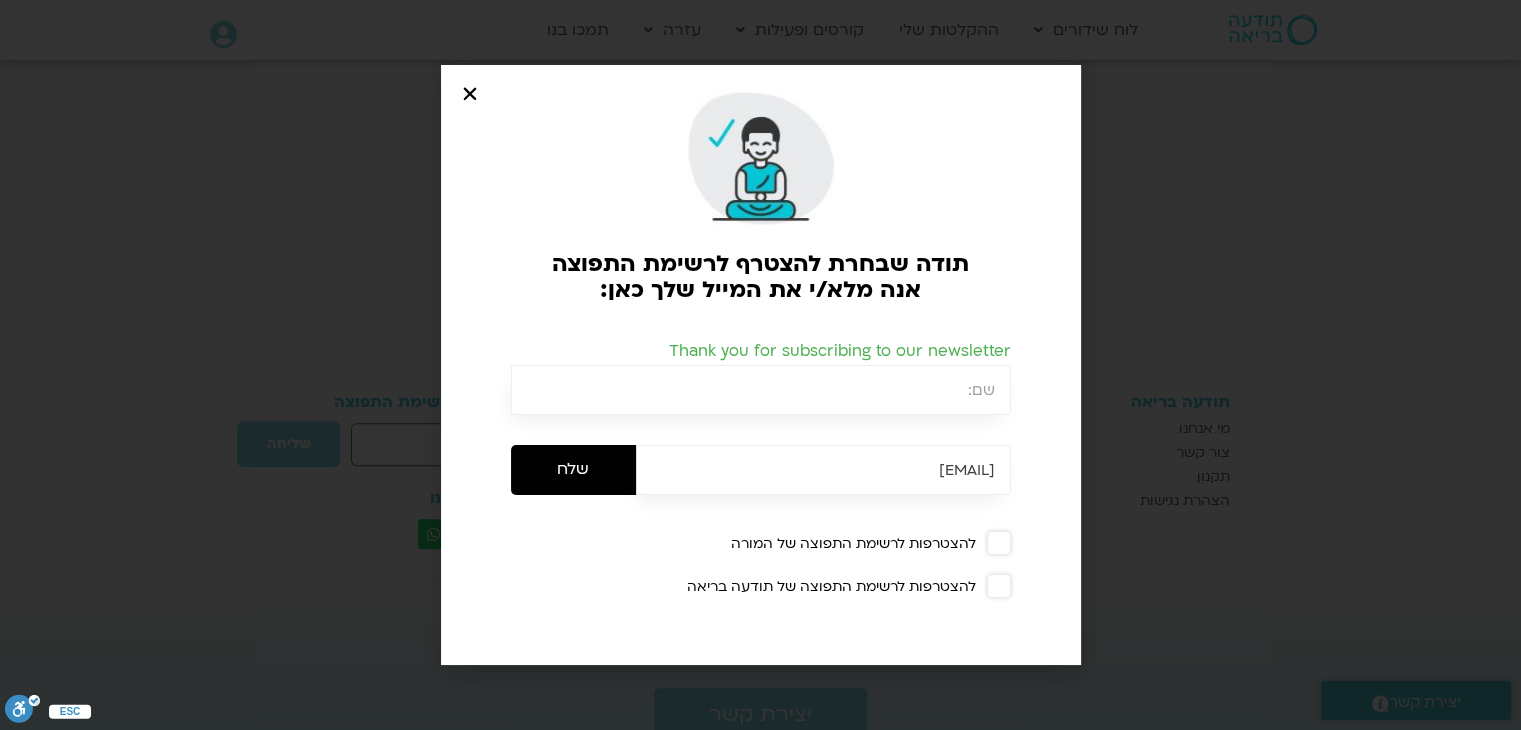 type on "אחלאס" 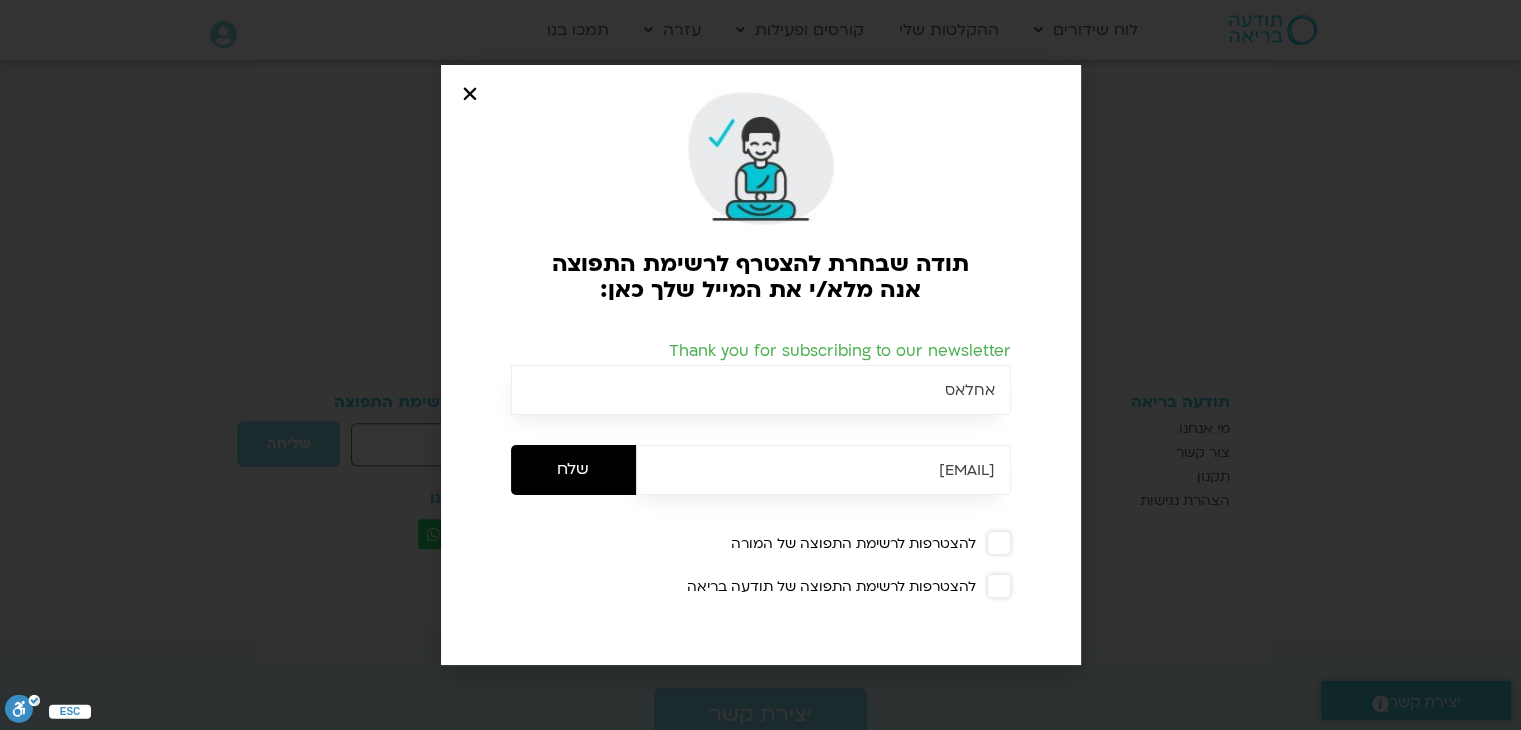 click on "akhlas_mulla@walla.com" at bounding box center (823, 470) 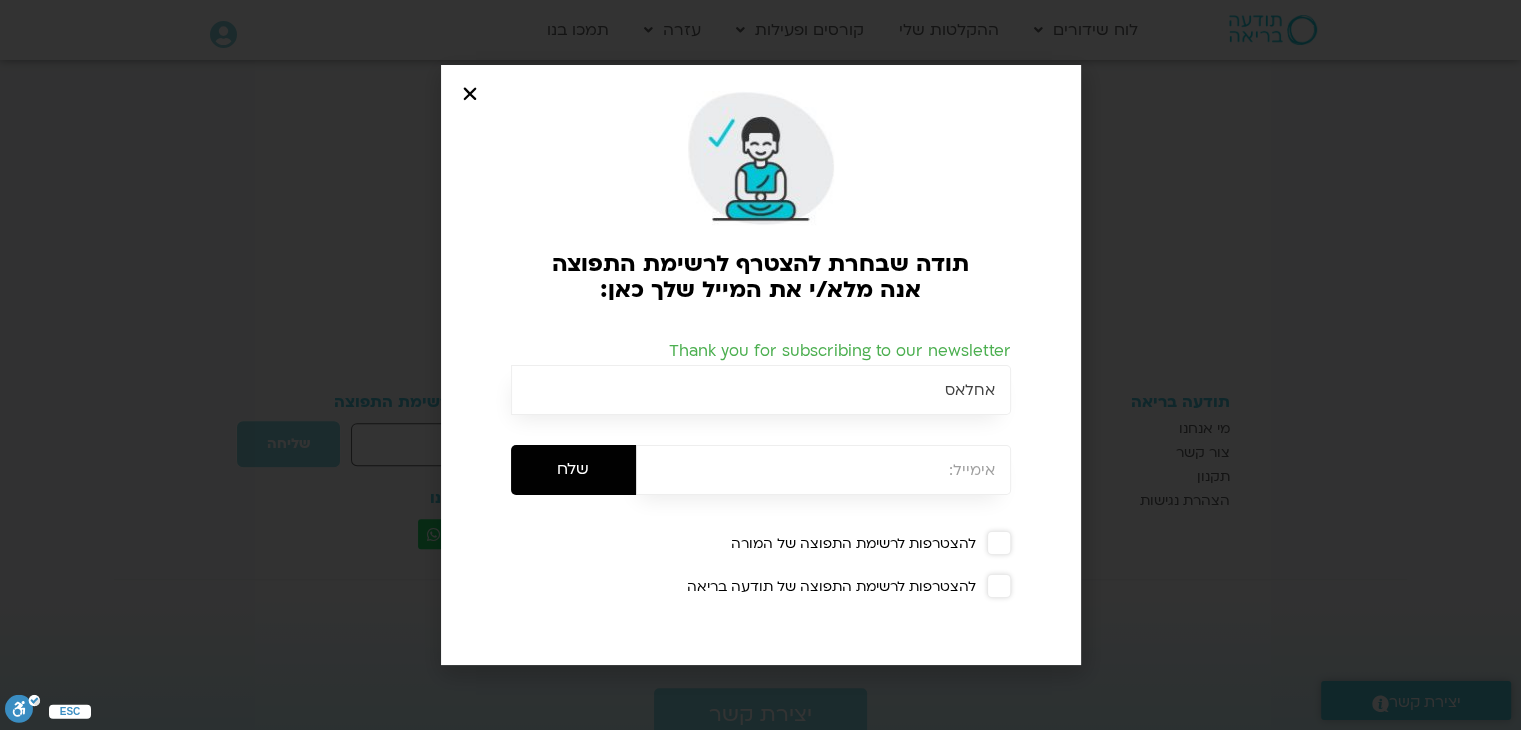 type on "akhlas_mulla@walla.com" 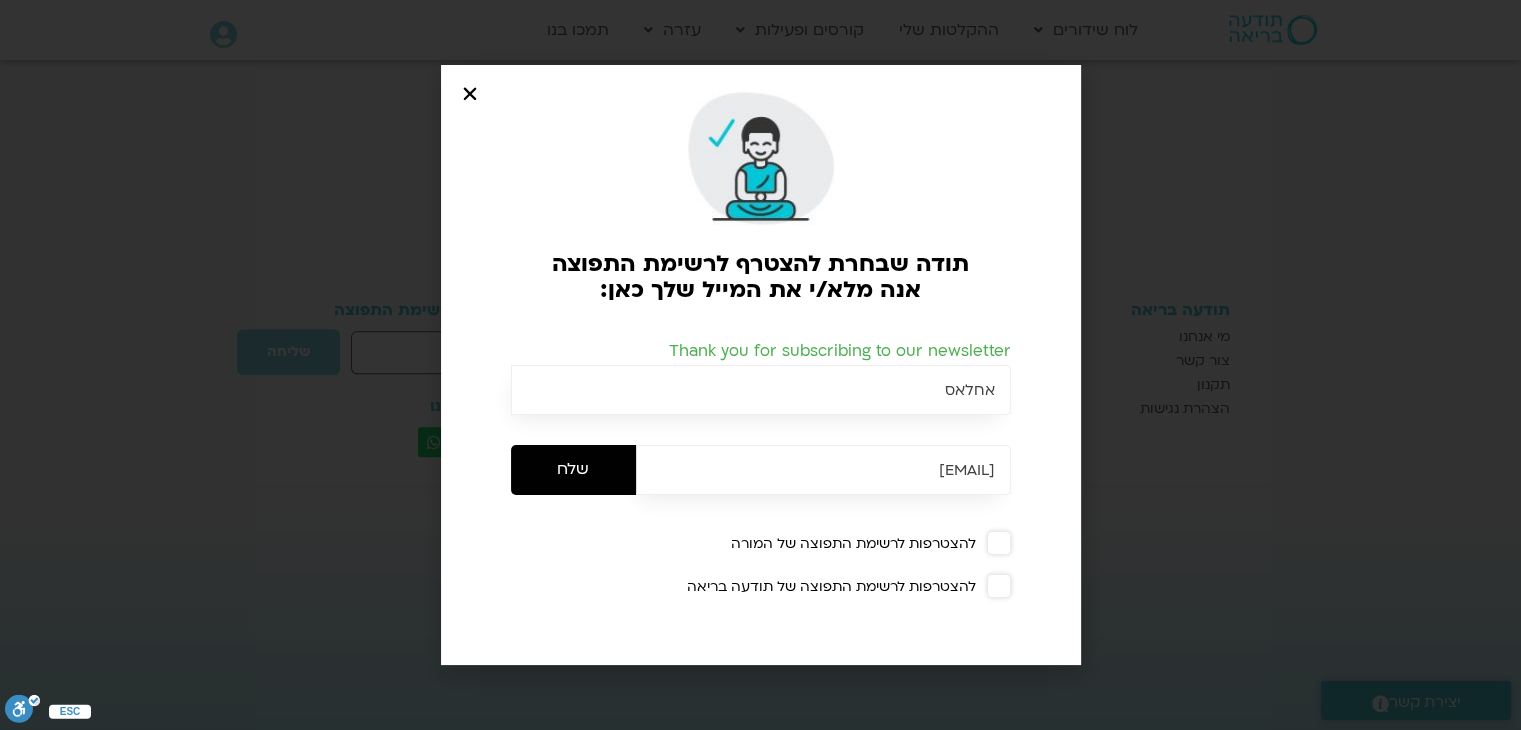scroll, scrollTop: 924, scrollLeft: 0, axis: vertical 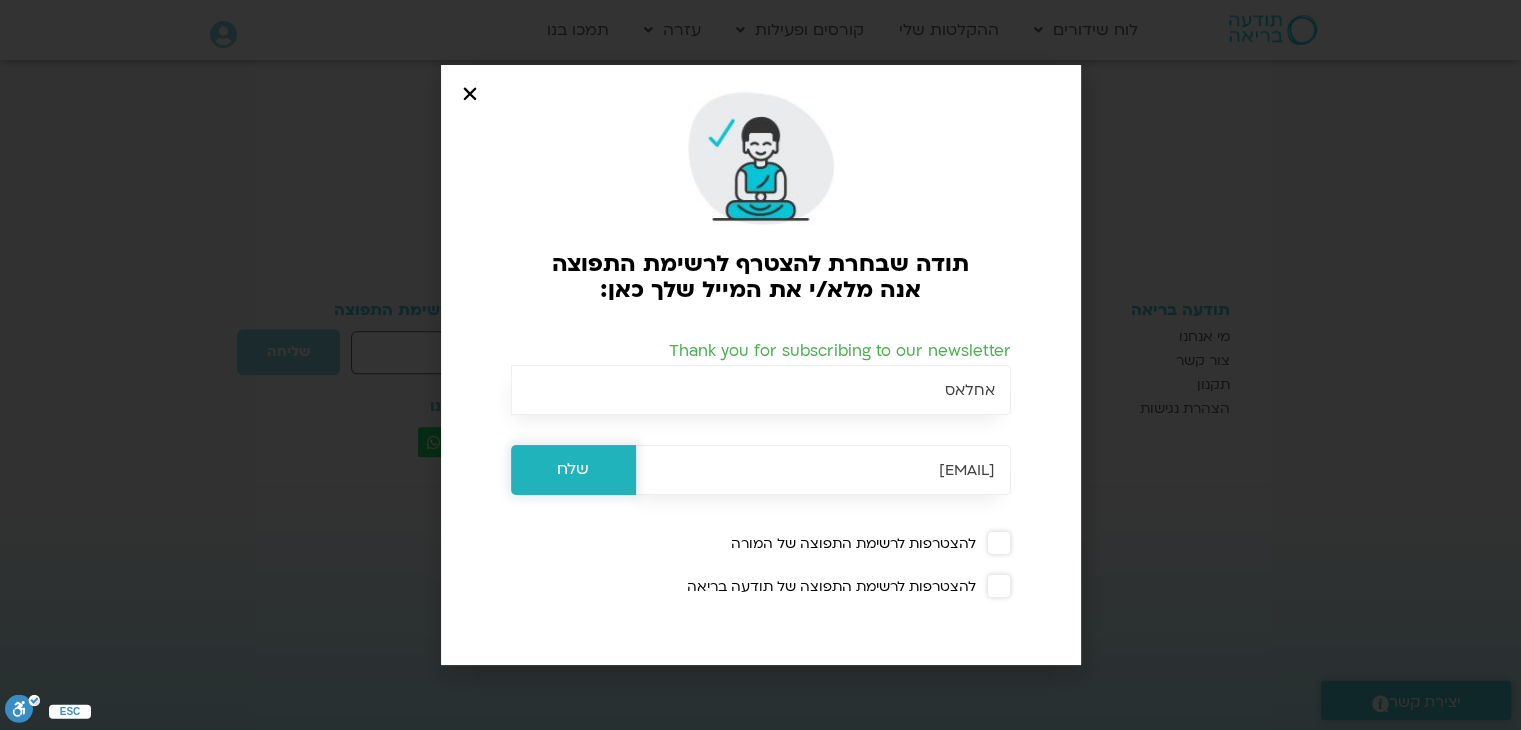 click on "שלח" at bounding box center (573, 470) 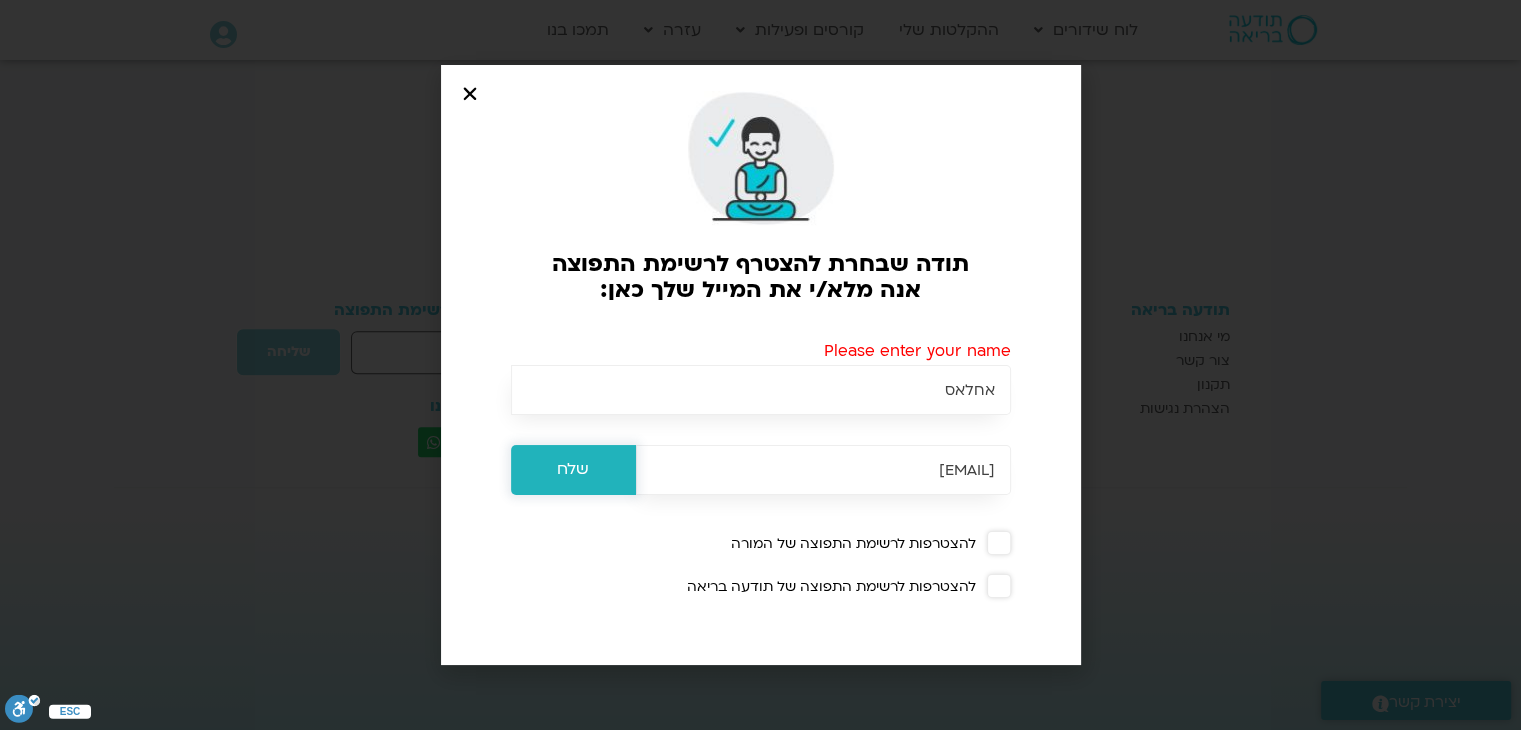 scroll, scrollTop: 1018, scrollLeft: 0, axis: vertical 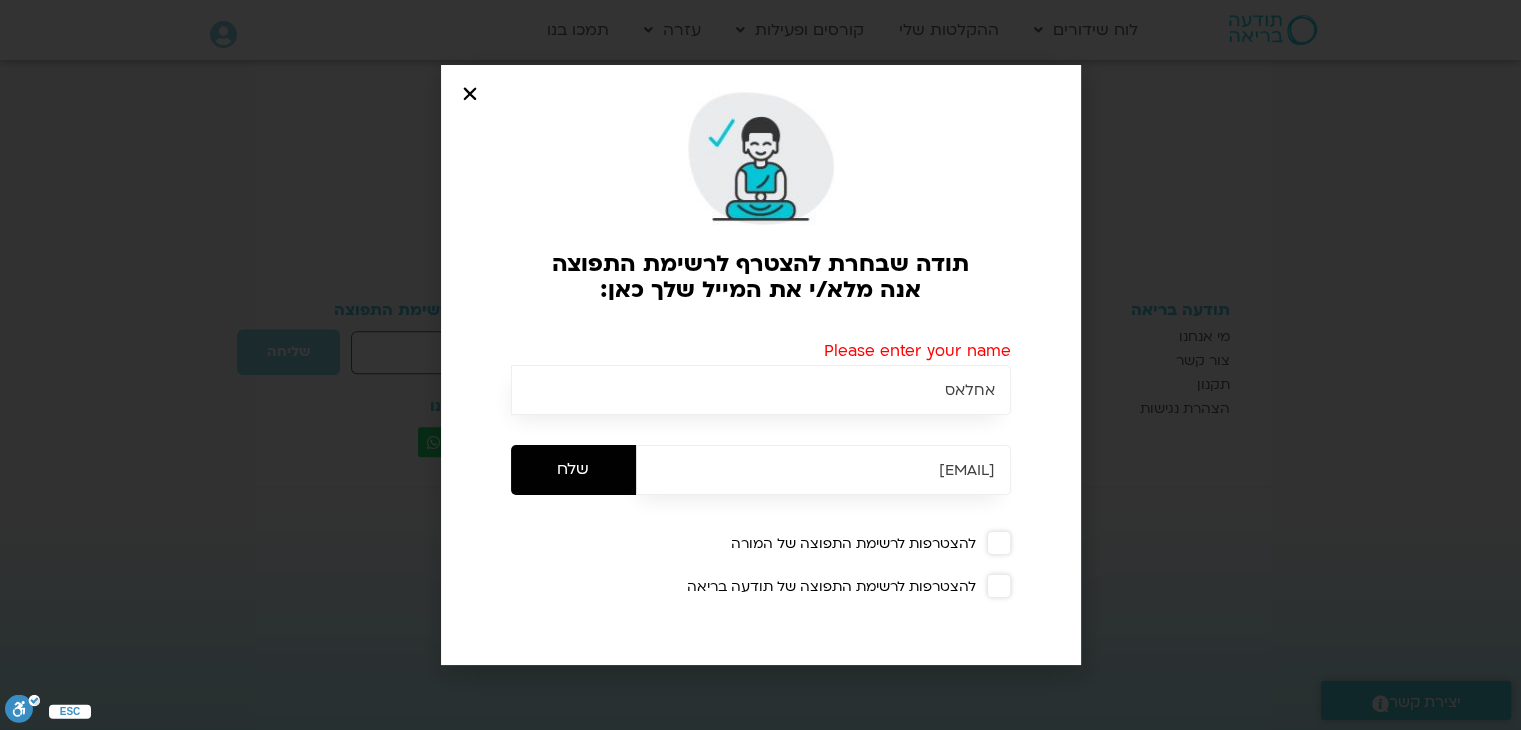 click on "אחלאס" at bounding box center (761, 390) 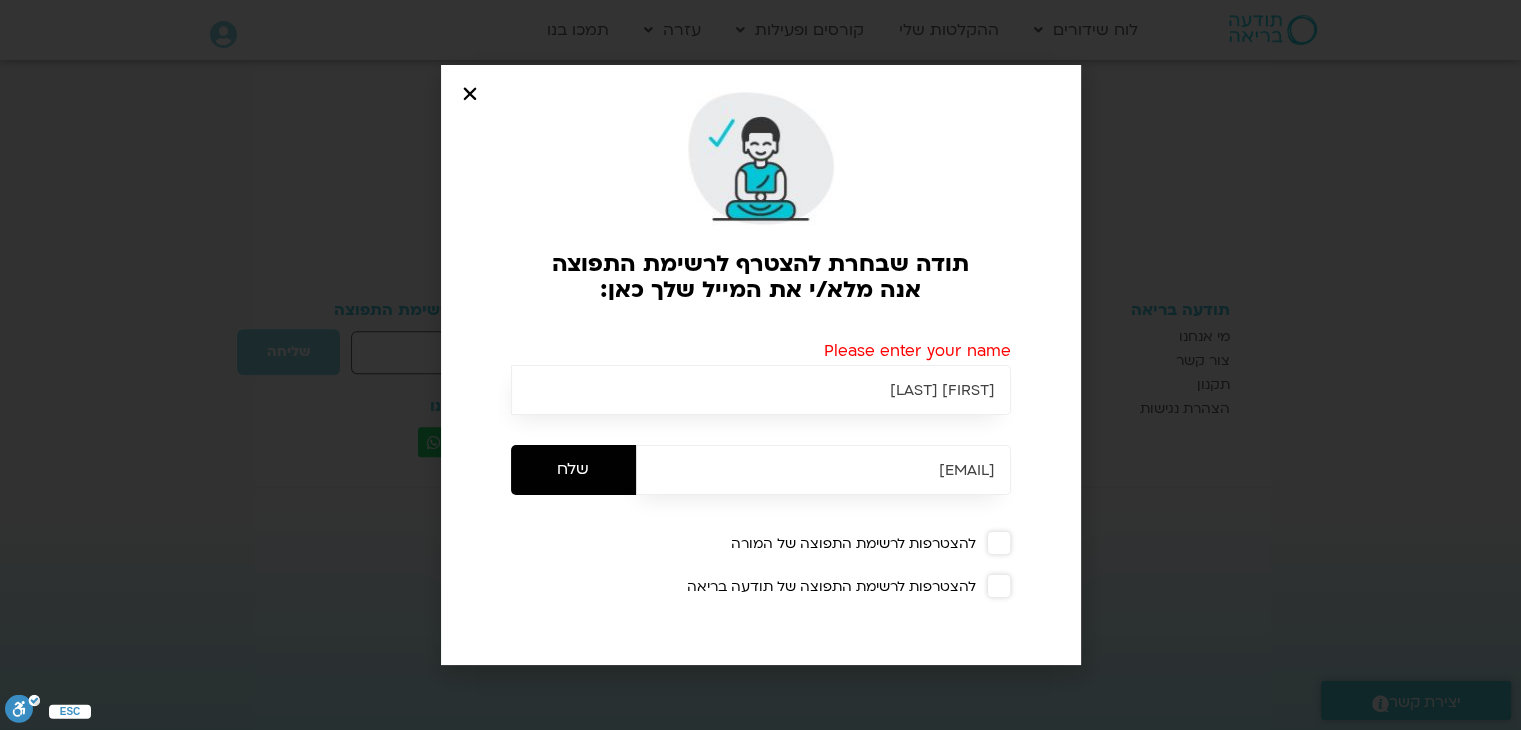 type on "אחלאס מולא" 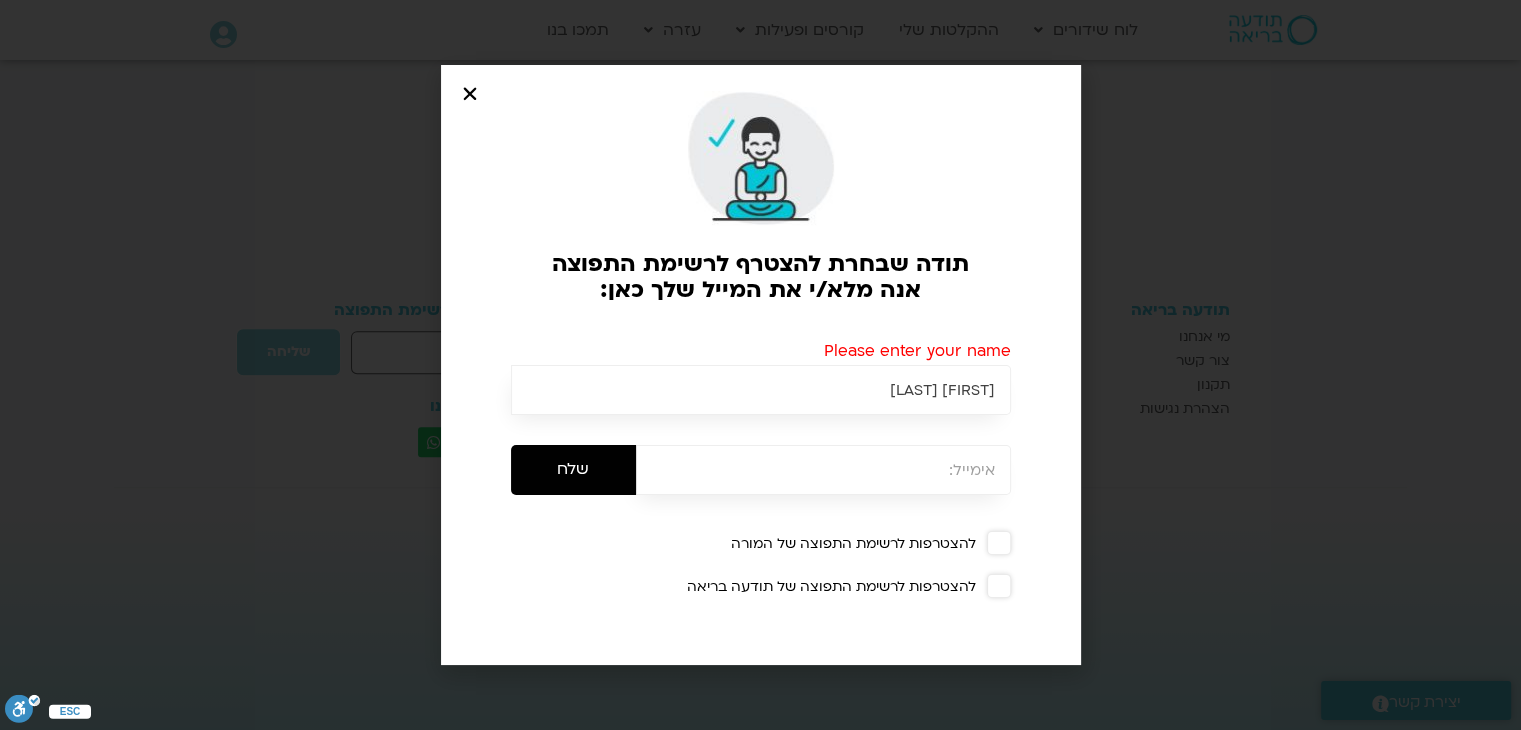 type on "akhlas_mulla@walla.com" 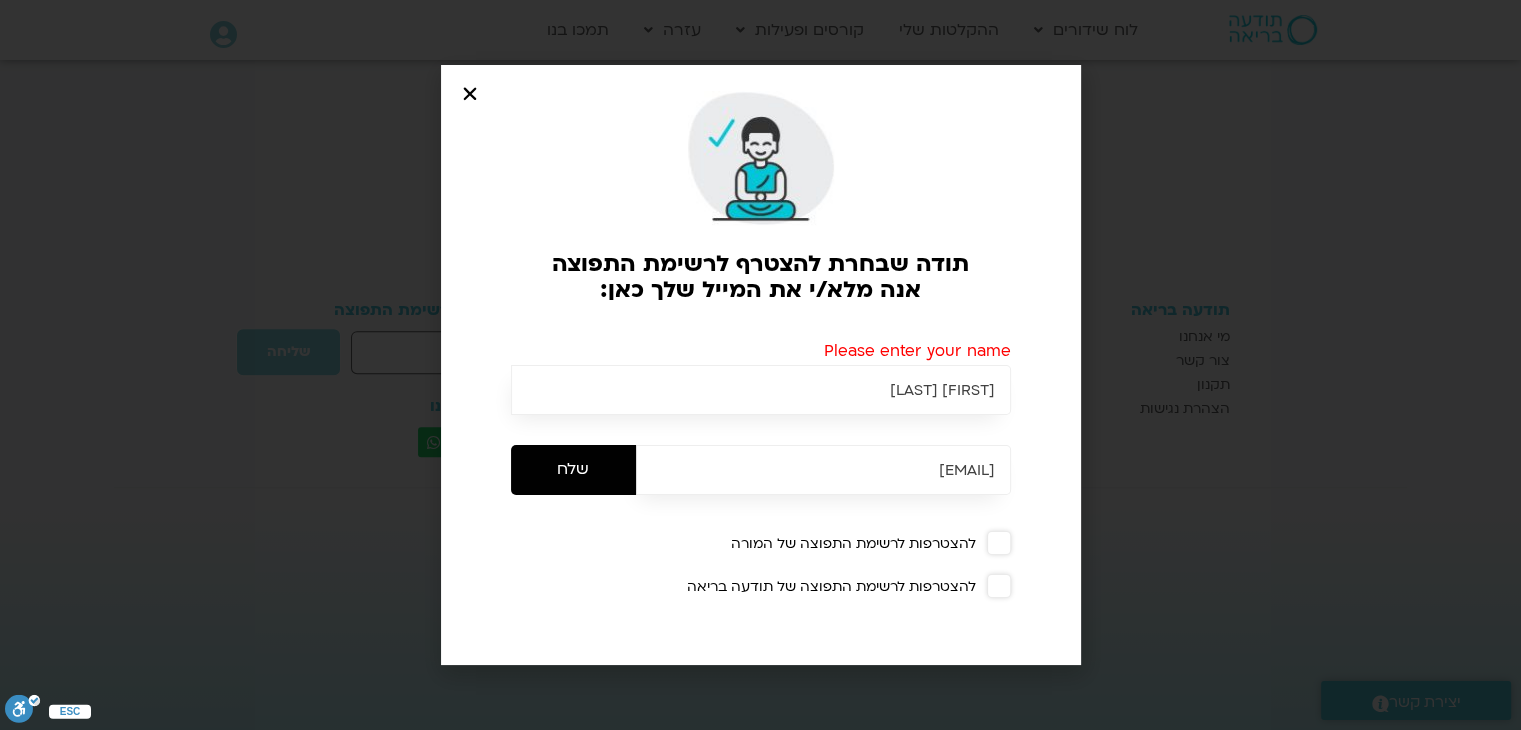click at bounding box center [999, 543] 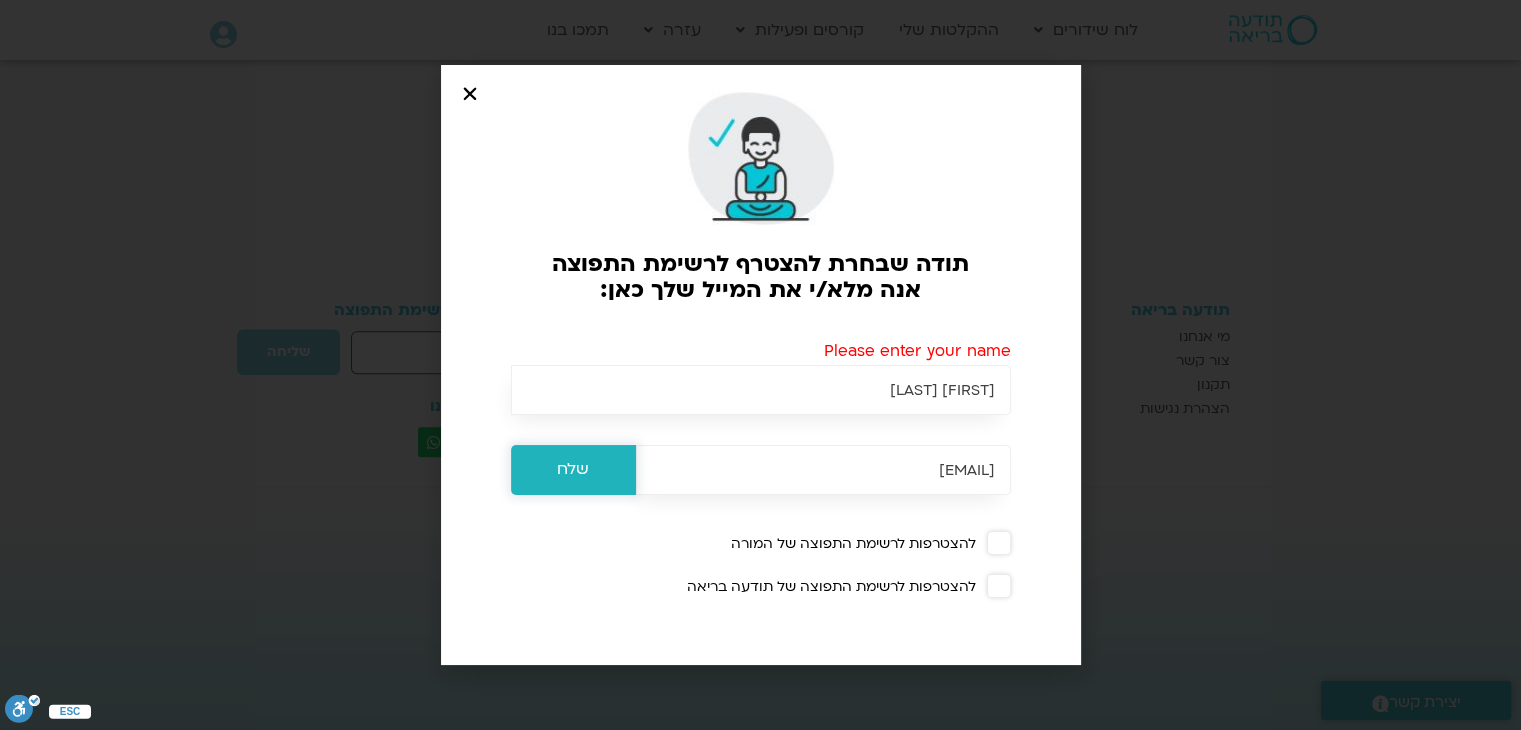 click on "שלח" at bounding box center [573, 470] 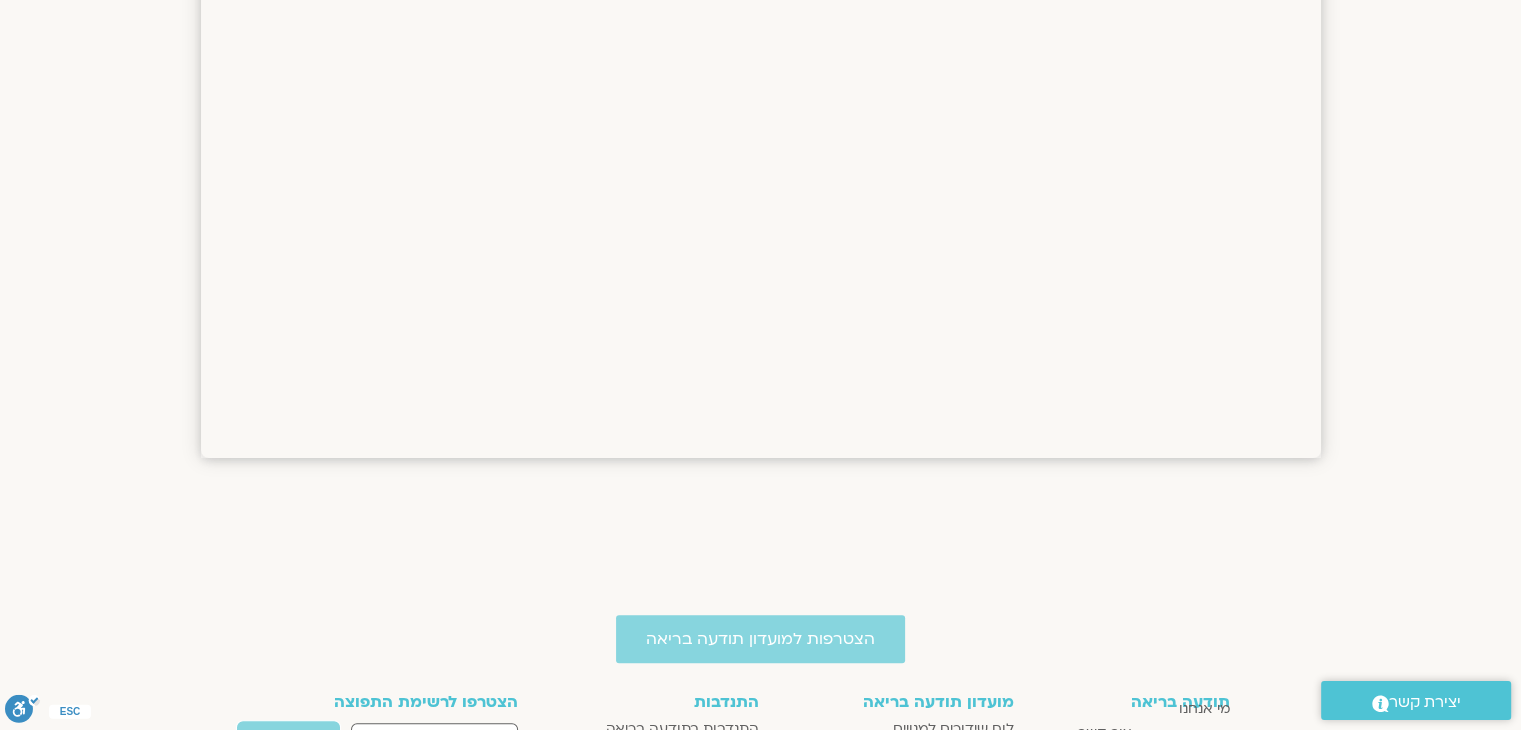 scroll, scrollTop: 1760, scrollLeft: 0, axis: vertical 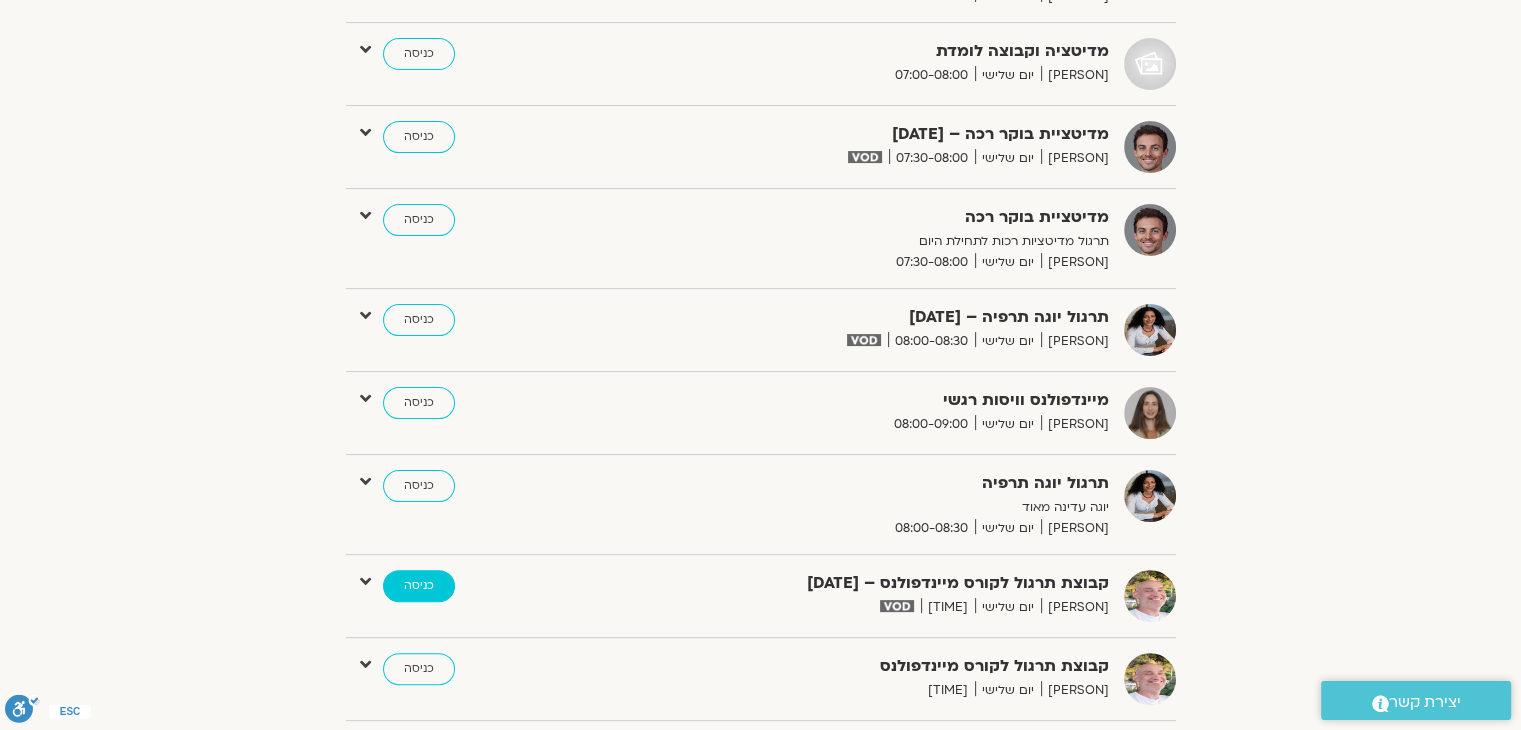 click on "כניסה" at bounding box center [419, 586] 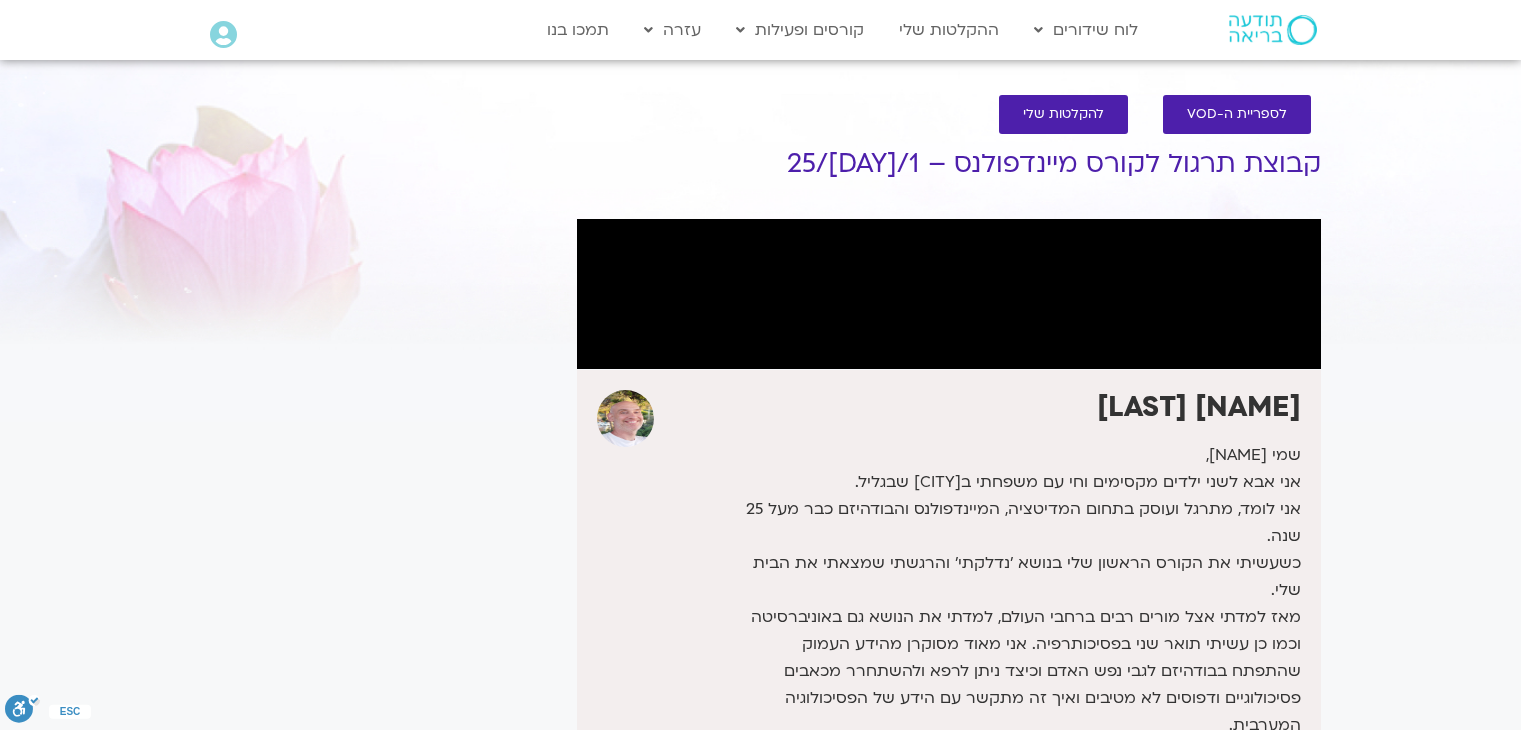 scroll, scrollTop: 0, scrollLeft: 0, axis: both 